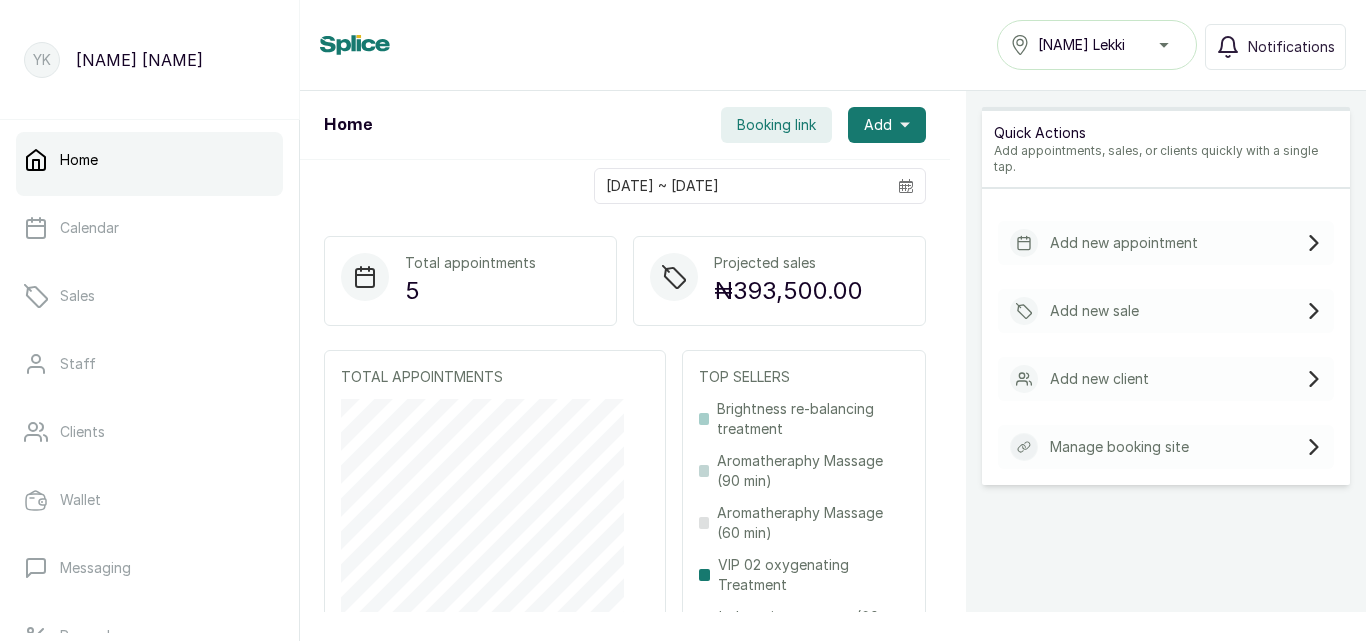 scroll, scrollTop: 0, scrollLeft: 0, axis: both 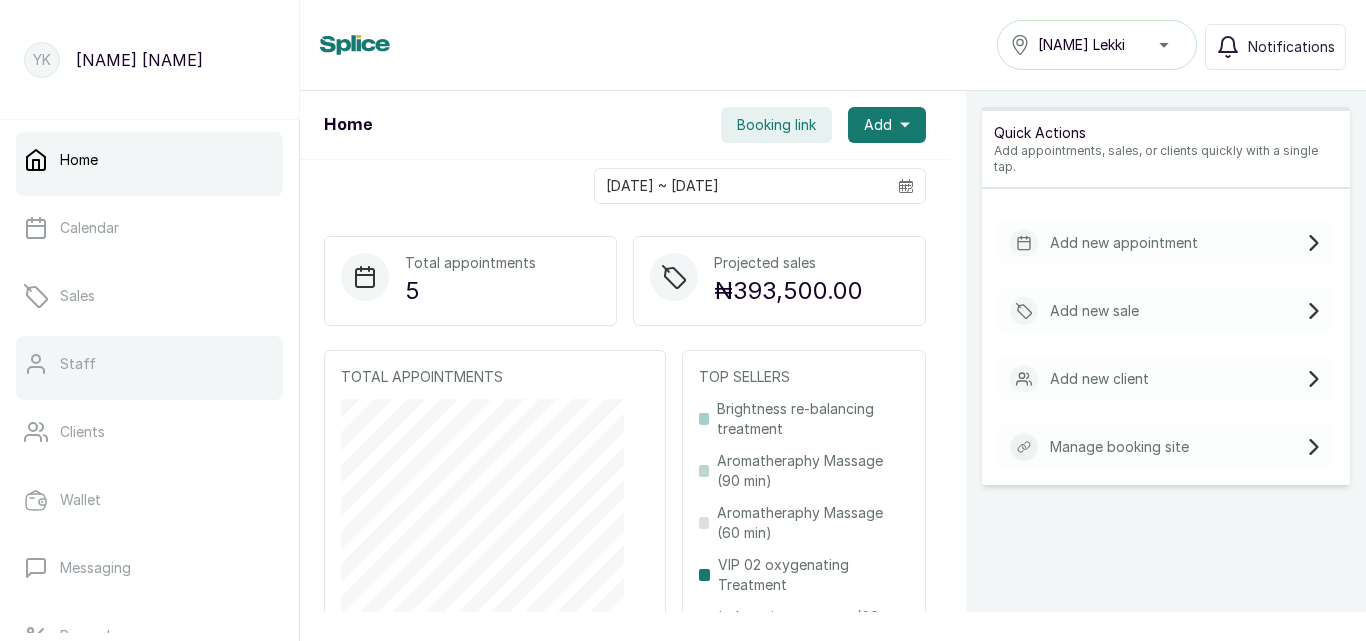 click on "Staff" at bounding box center (149, 364) 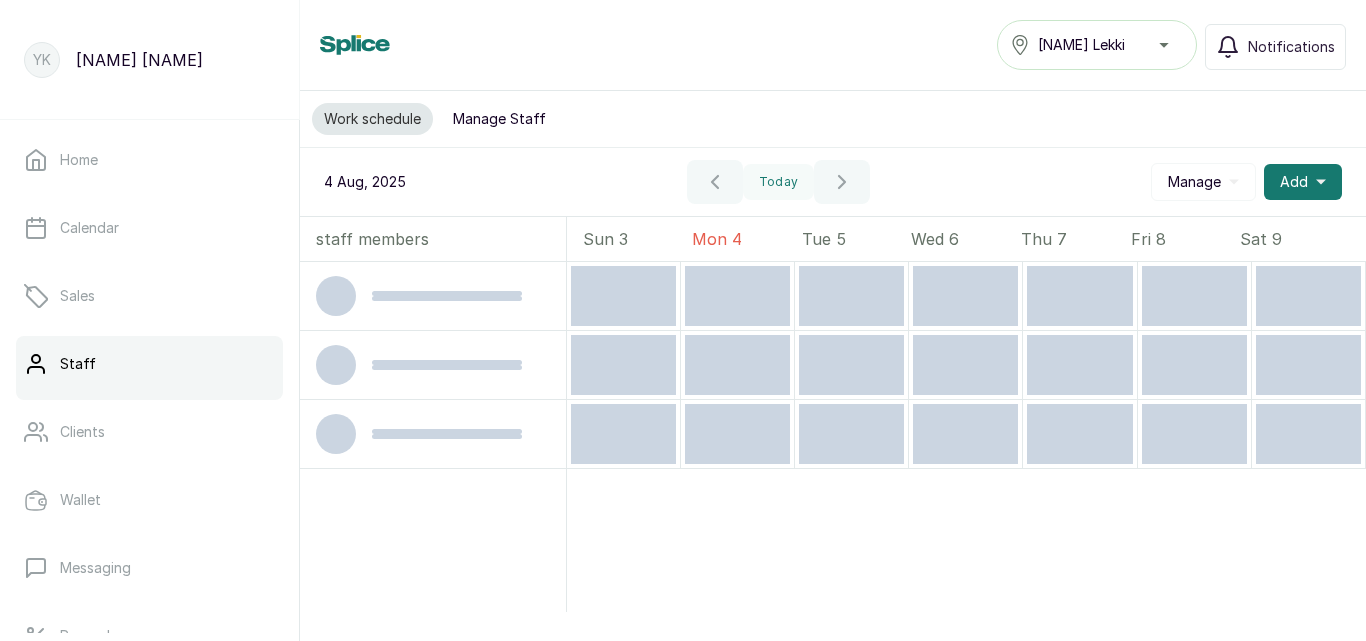 scroll, scrollTop: 57, scrollLeft: 0, axis: vertical 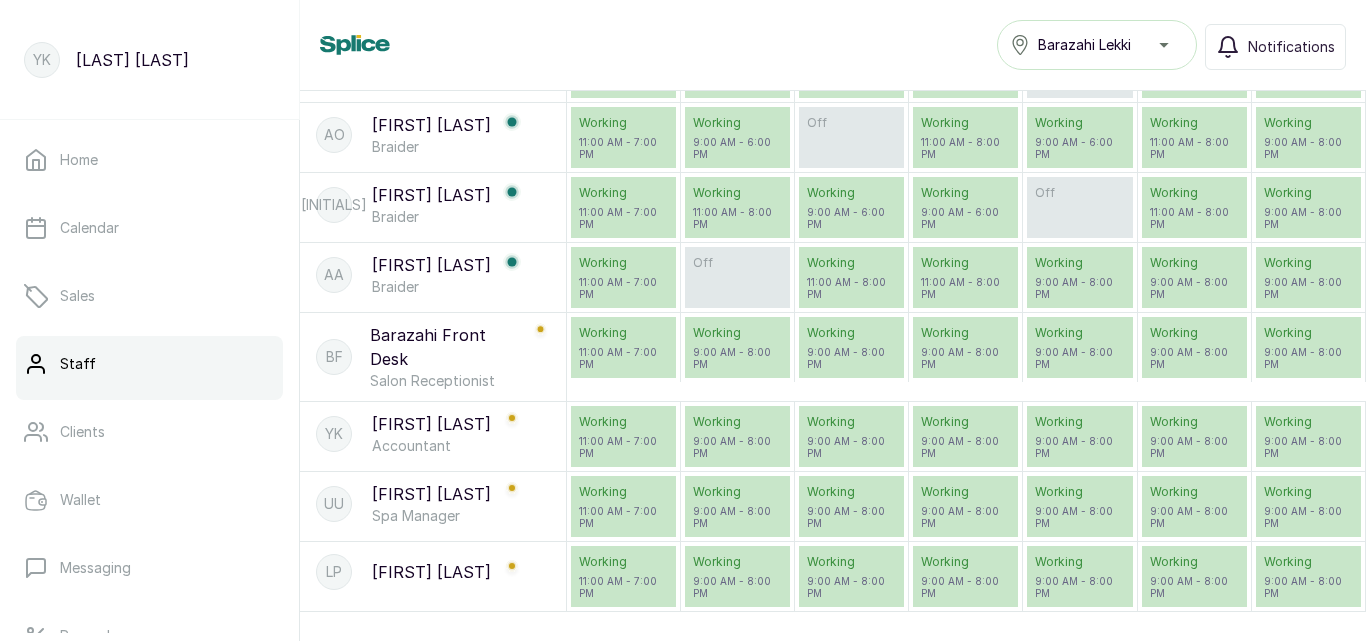 click on "[FIRST] [LAST]" at bounding box center [431, 572] 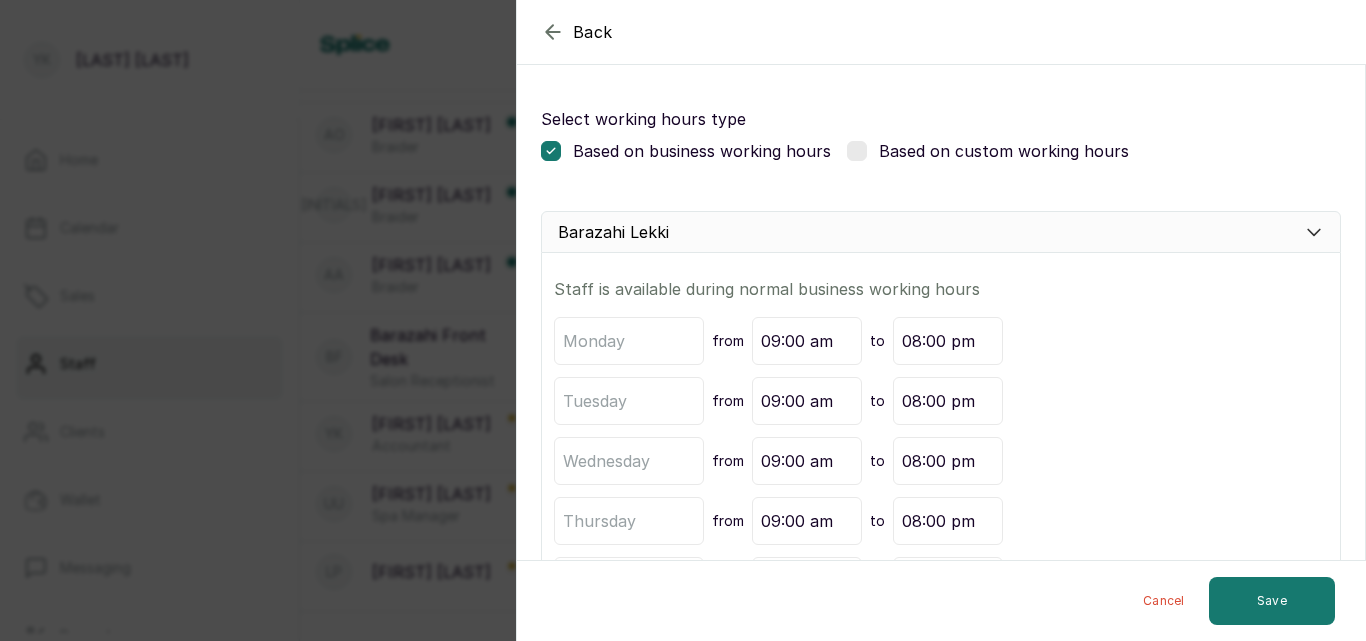 scroll, scrollTop: 0, scrollLeft: 0, axis: both 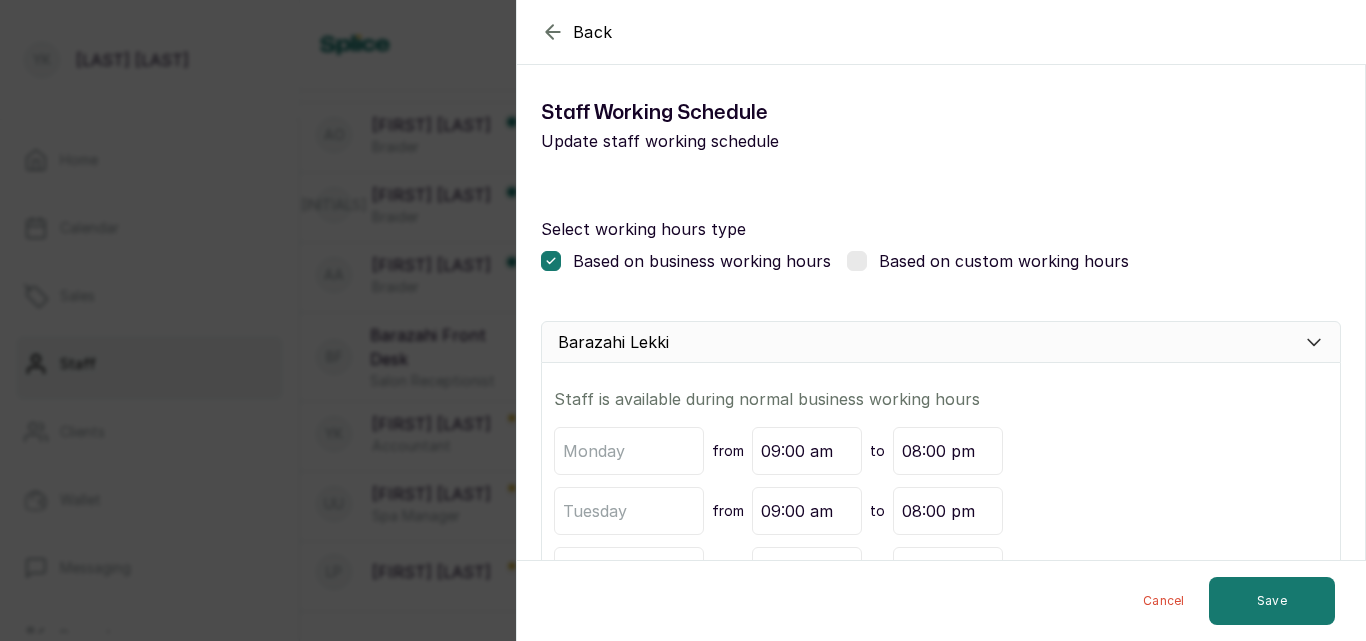 click 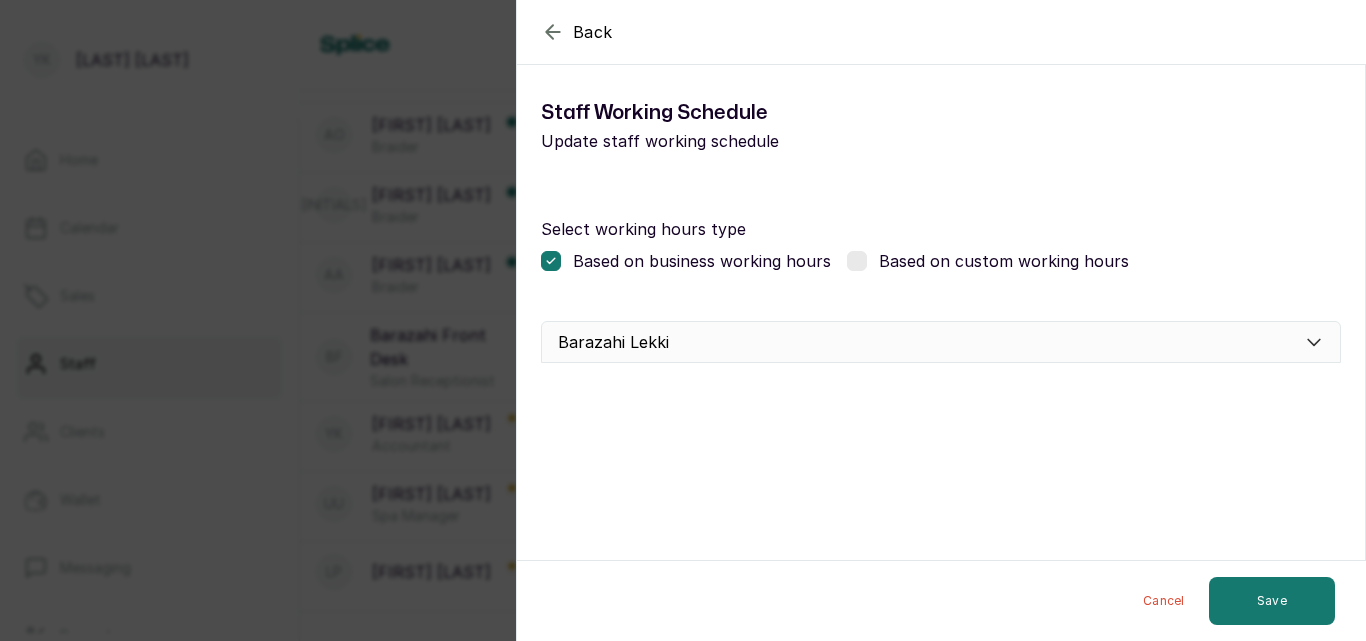 click 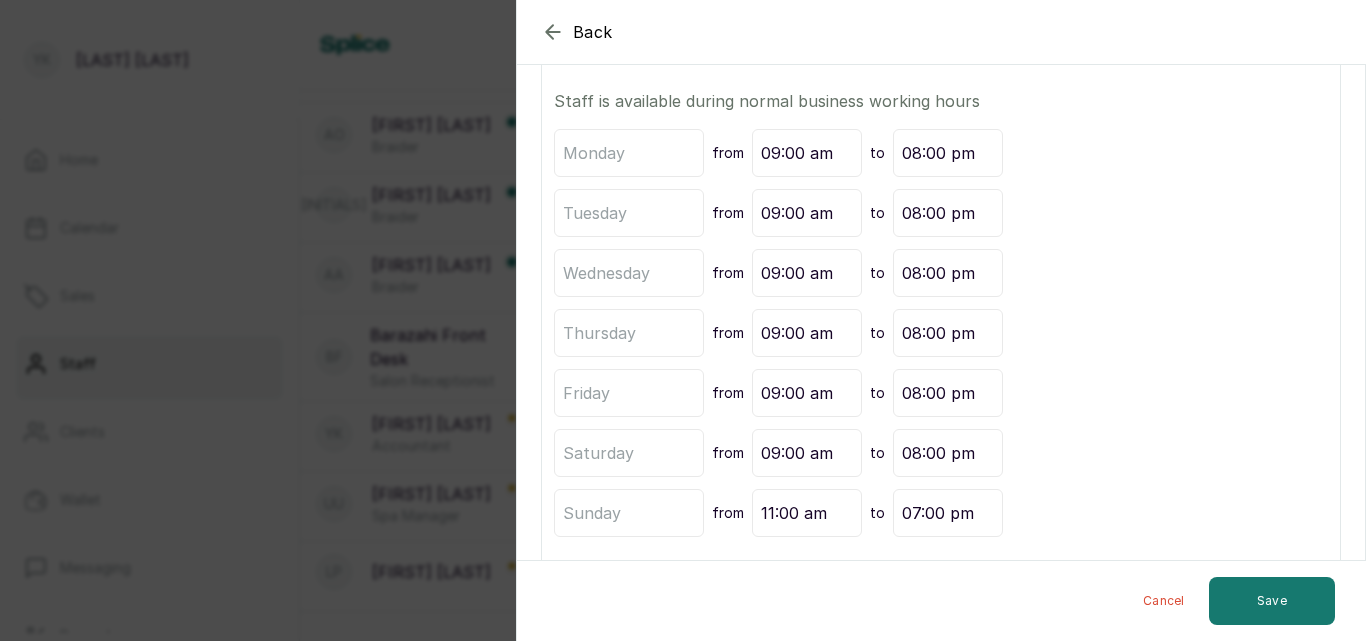 scroll, scrollTop: 324, scrollLeft: 0, axis: vertical 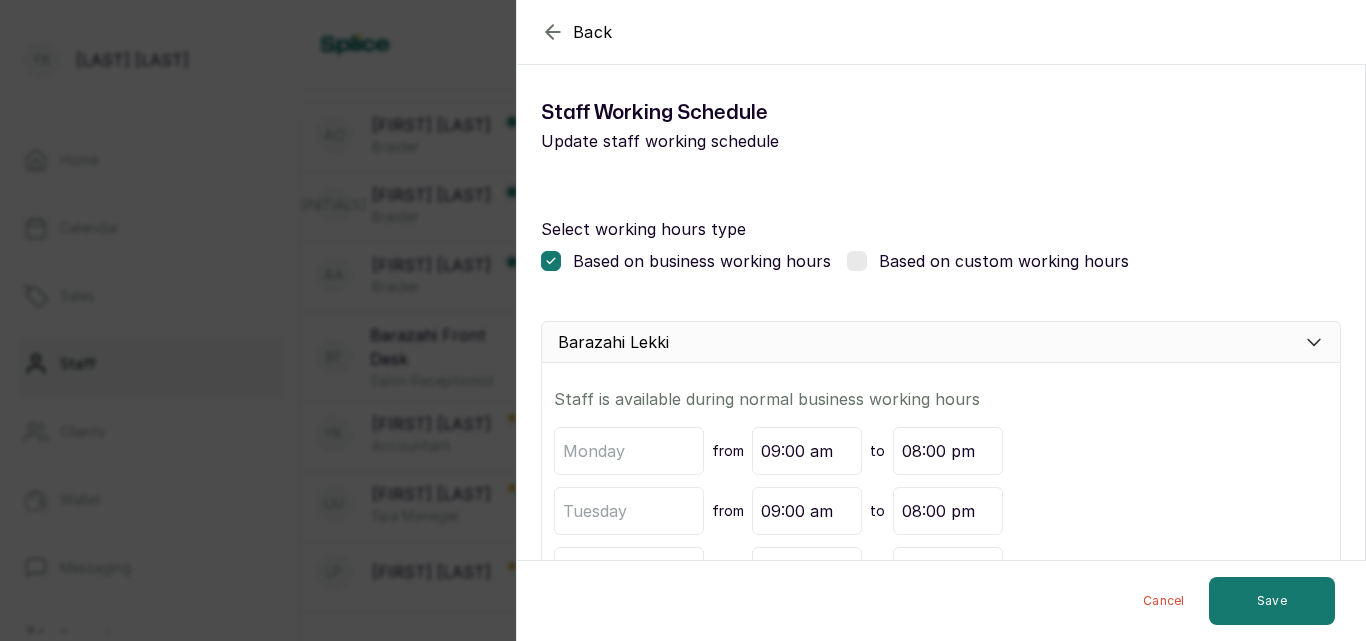 click 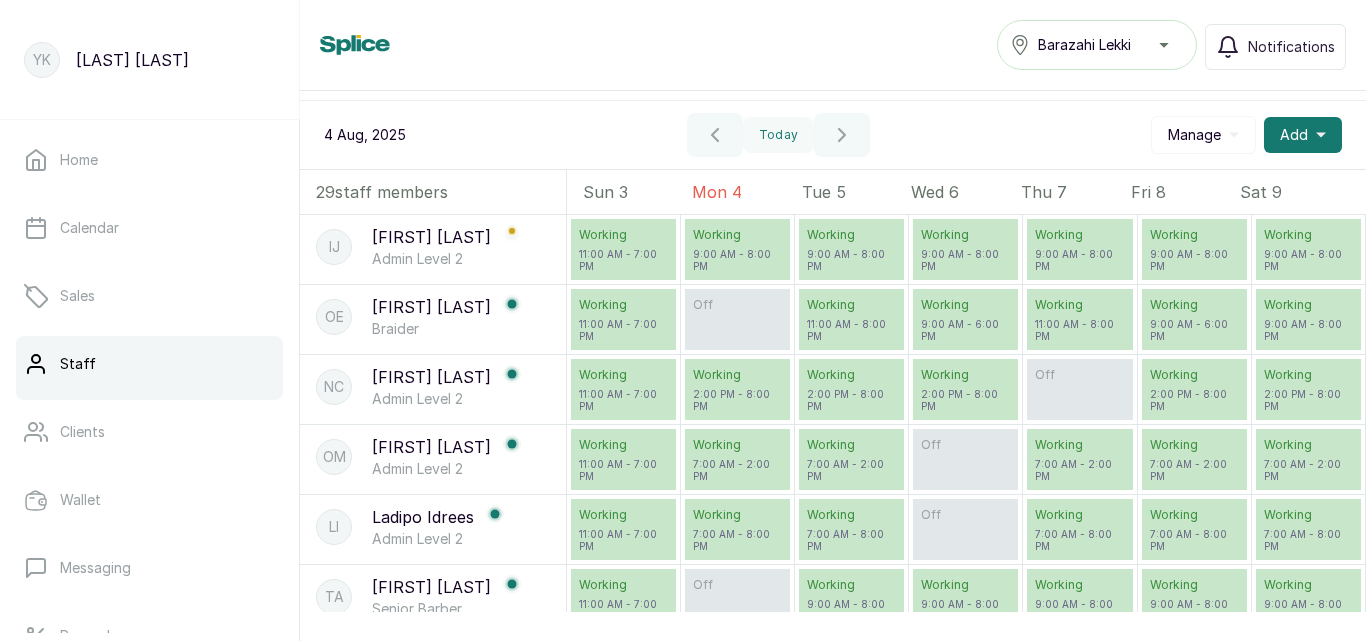 scroll, scrollTop: 0, scrollLeft: 0, axis: both 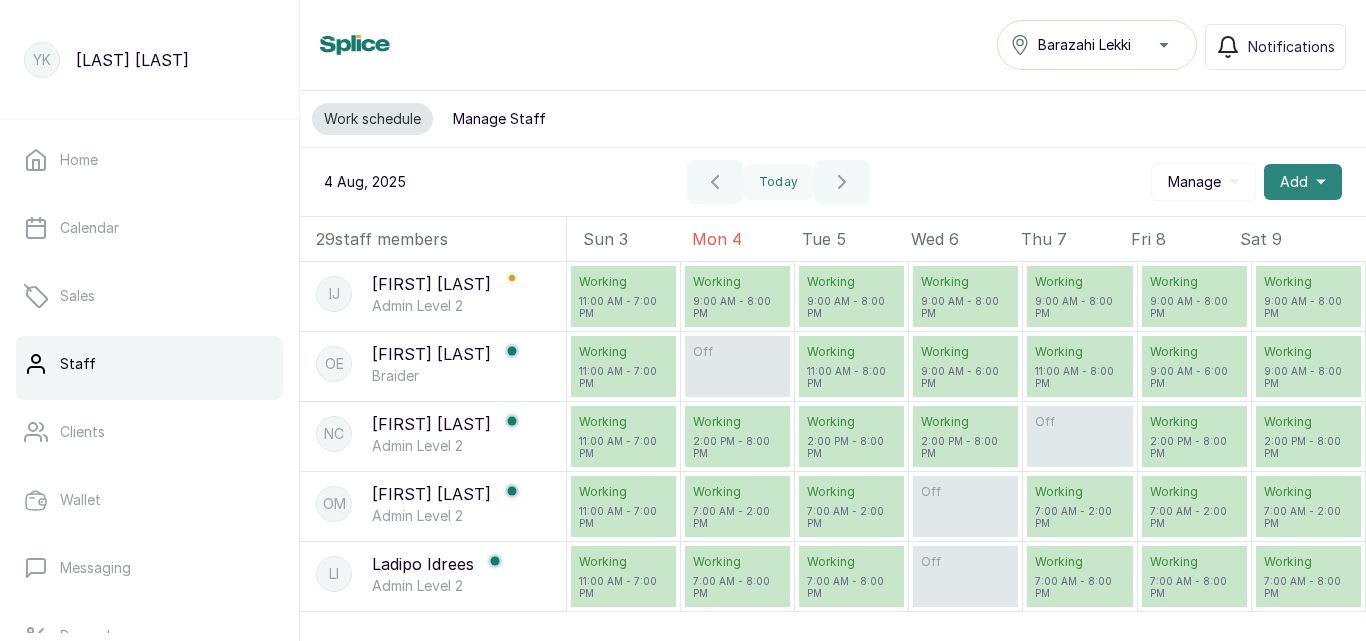 click on "Add" at bounding box center [1303, 182] 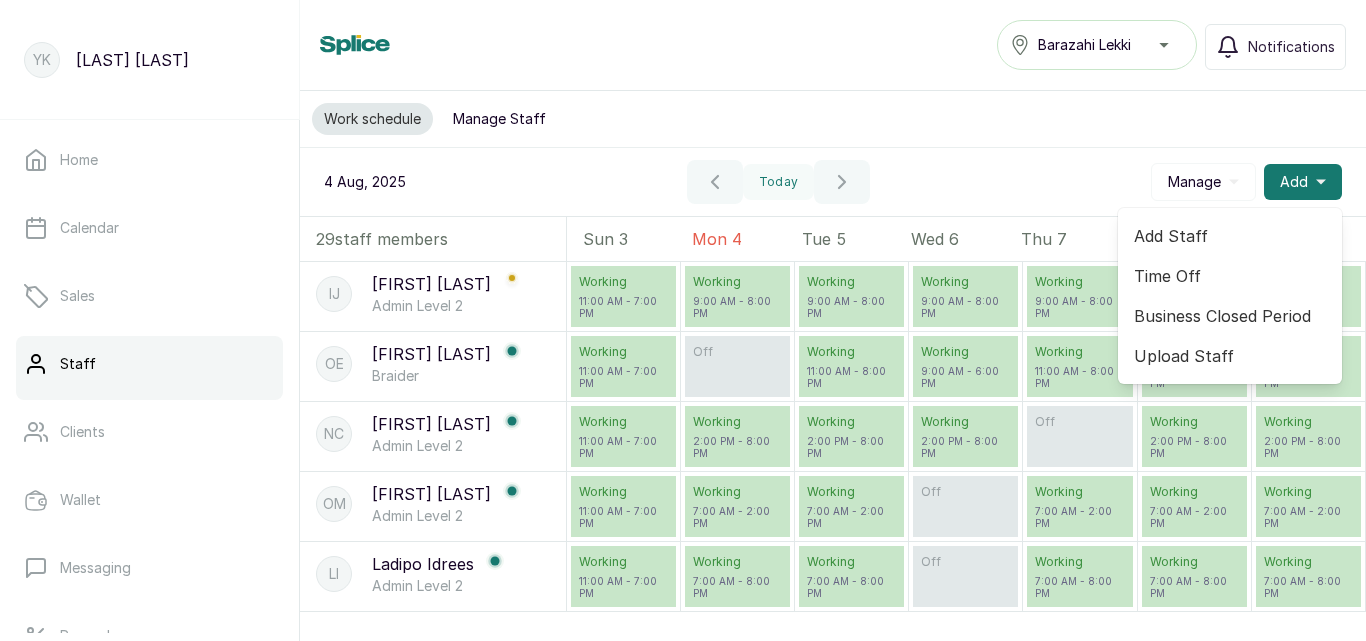 click on "Manage Staff" at bounding box center [499, 119] 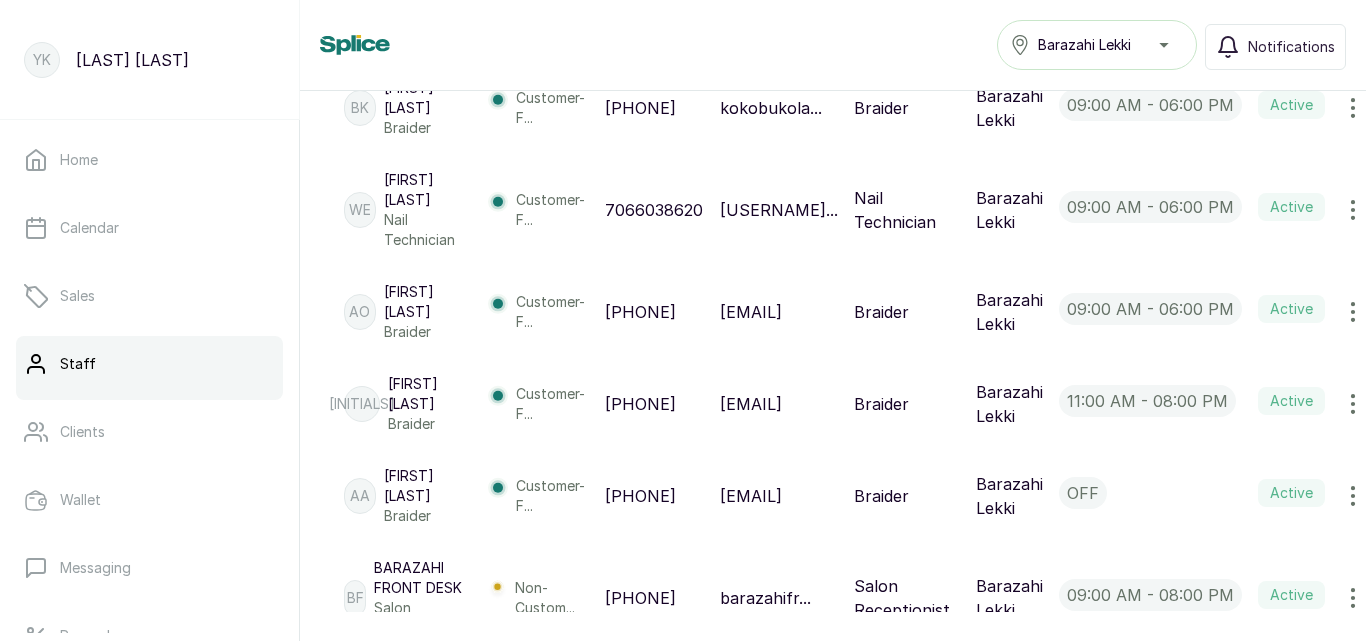 scroll, scrollTop: 2699, scrollLeft: 0, axis: vertical 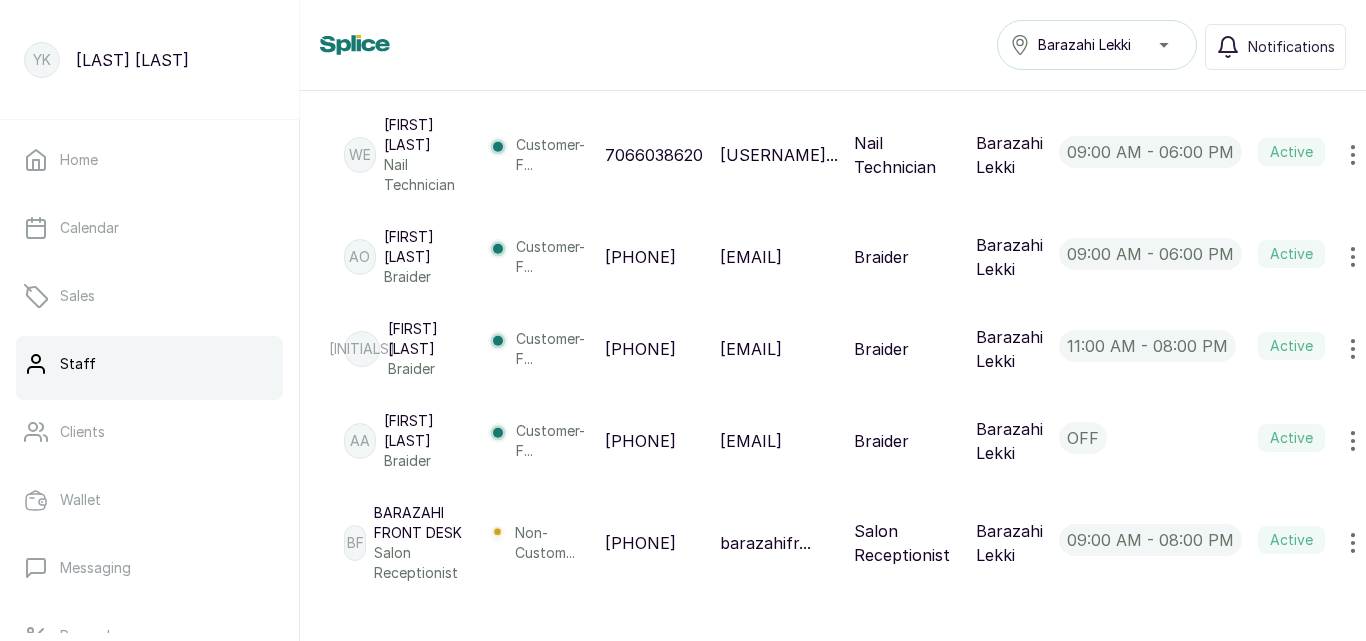 click on "[EMAIL]" at bounding box center (751, 823) 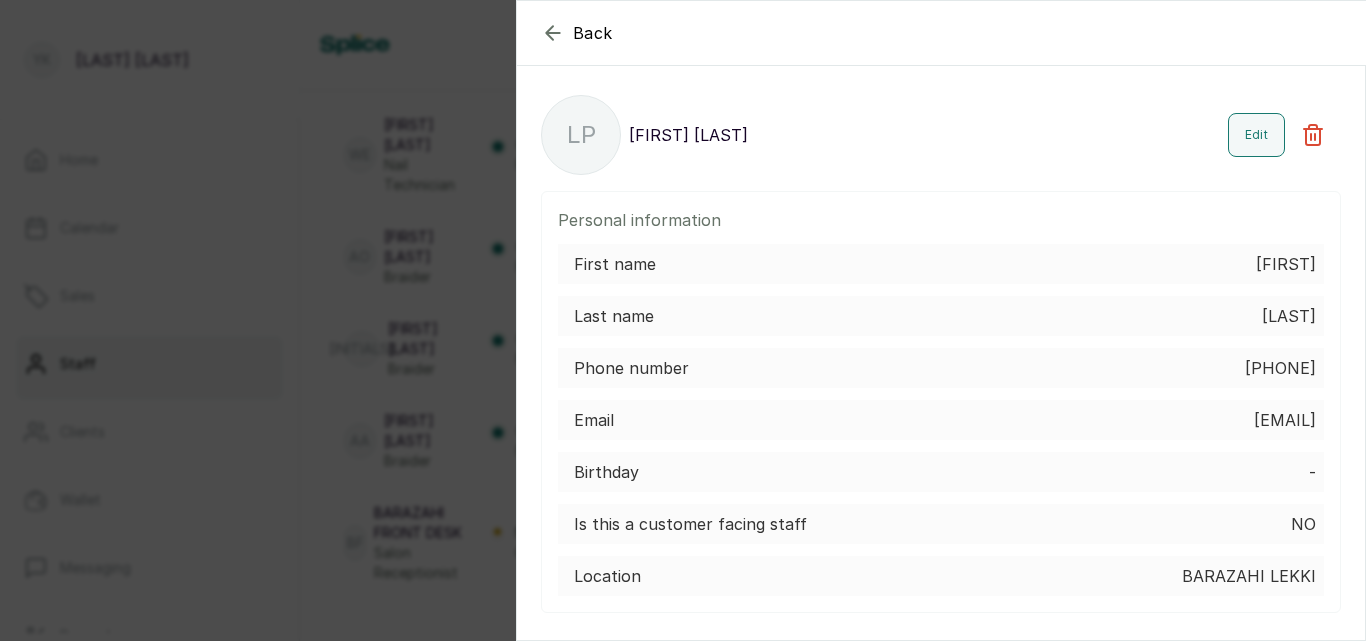 click on "Back LP [FIRST] [LAST] Edit Personal information First name [FIRST] Last name [LAST] Phone number [PHONE] Email [EMAIL] Birthday - Is this a customer facing staff No Location [LOCATION] Work schedule Availability Mon,Tue,Wed,Thu,Fri,Sat 9am - 8pm; Sun 11am - 7pm Total leave days Leave days left Performance statistics Appointments completed 0 Total sales in value - Customer ratings Services Covered Employment details Role Level 4 Specialty Start Date End Date Present Salary Information Base Salary ₦0.00 Bonuses - Tax Deductions - Notifications and Reminders Receive appointment booked and reminder notifications No Receive business reports No Work History Leave History Transaction Date Service Client Payment Rating Payment status No items" at bounding box center [683, 320] 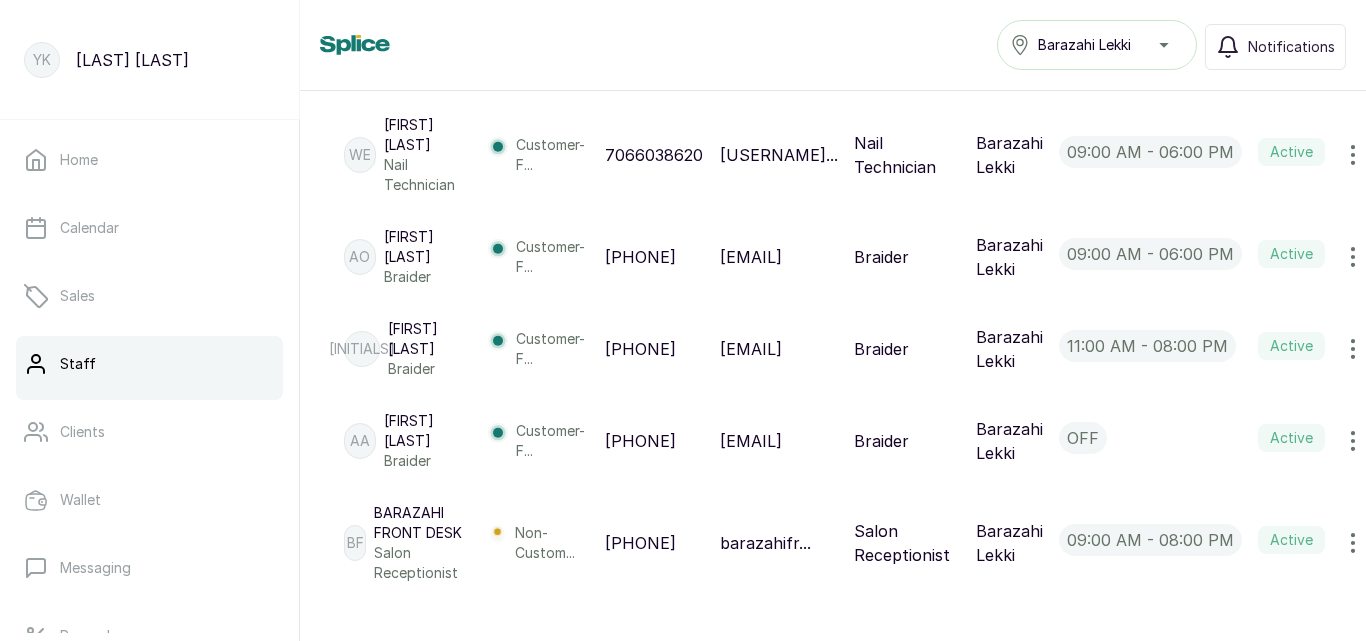 click on "[EMAIL]" at bounding box center (751, 645) 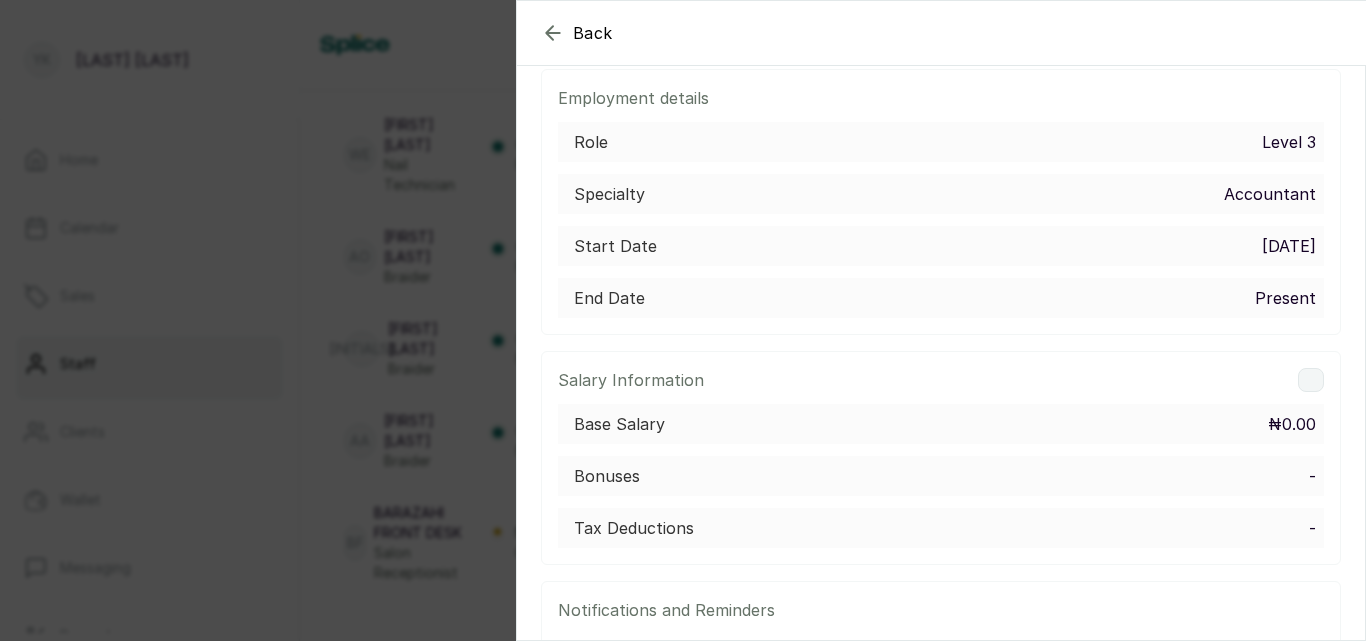 scroll, scrollTop: 951, scrollLeft: 0, axis: vertical 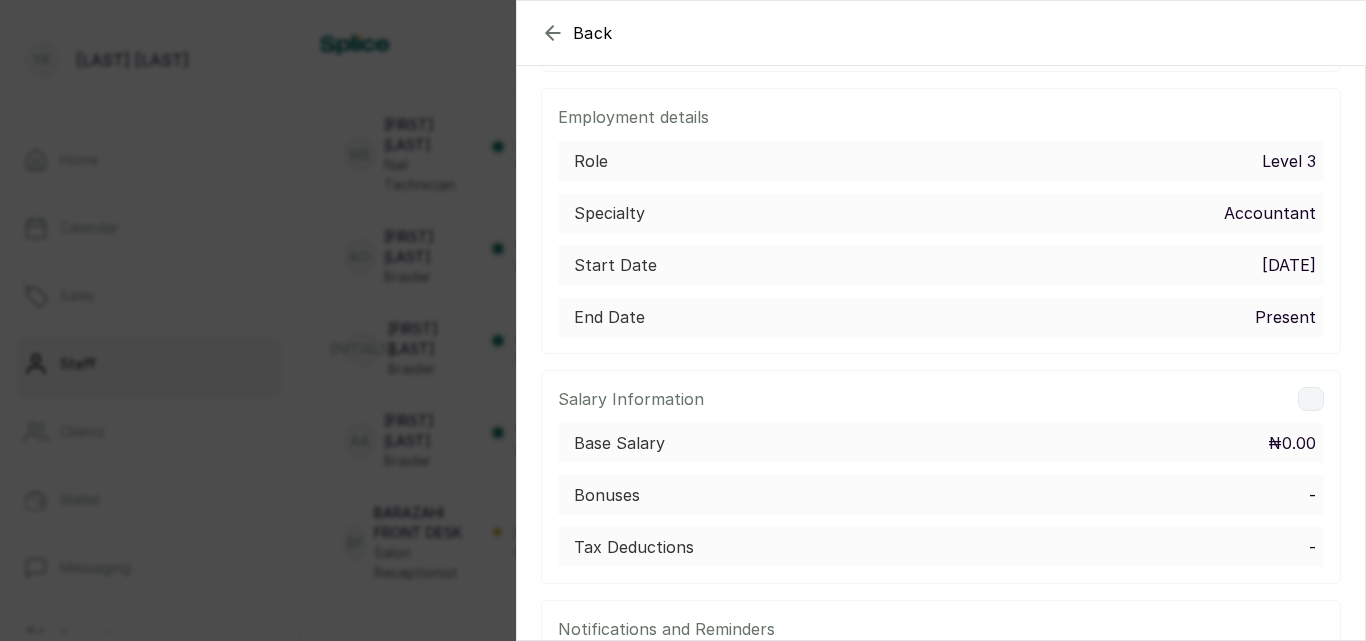 click on "Back [LAST] [FIRST] [LAST] Accountant Edit Personal information First name [FIRST] Last name [LAST] Phone number [PHONE] Email [USERNAME]@[DOMAIN] Birthday - Is this a customer facing staff No Location Barazahi Lekki Work schedule Availability Sun 11am - 7pm; Mon,Tue,Wed,Thu,Fri,Sat 9am - 8pm Total leave days 0 Leave days left 0 Performance statistics Appointments completed 0 Total sales in value - Customer ratings Services Covered Employment details Role Level 3 Specialty Accountant Start Date [DATE] End Date Present Salary Information Base Salary Bonuses - Tax Deductions - Notifications and Reminders Receive appointment booked and reminder notifications Yes Receive business reports Yes Work History Leave History Transaction Date Service Client Payment Rating Payment status No items" at bounding box center (683, 320) 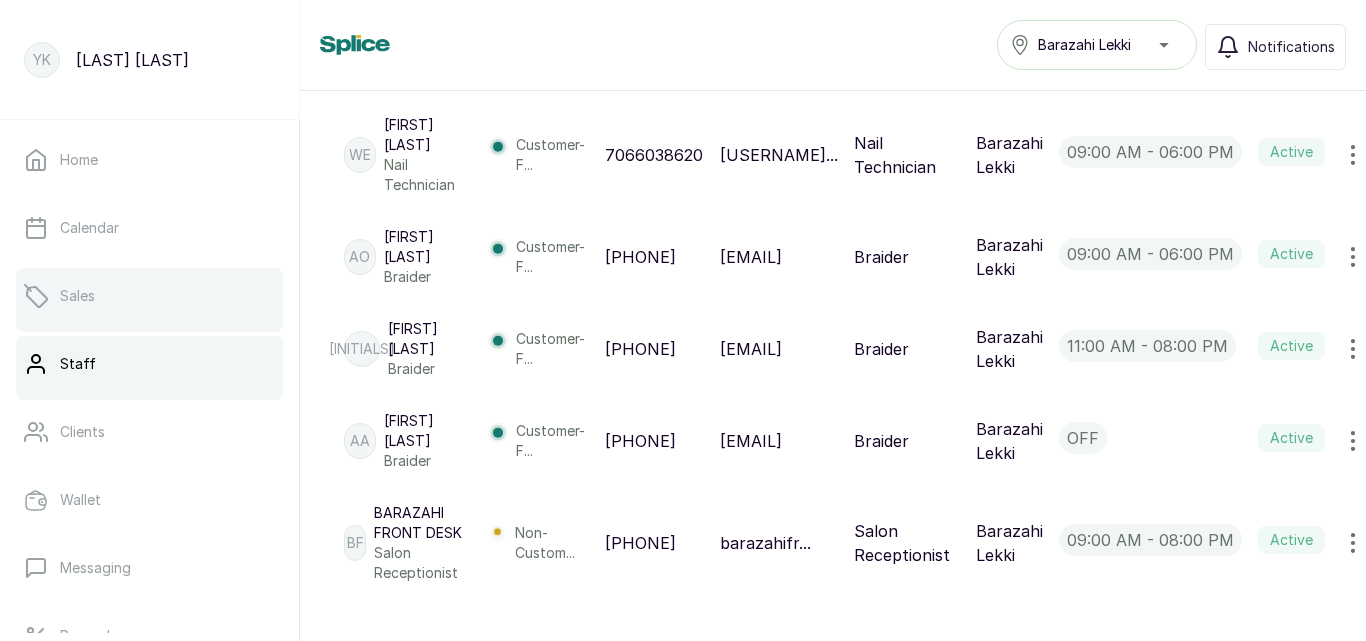 click on "Sales" at bounding box center [149, 296] 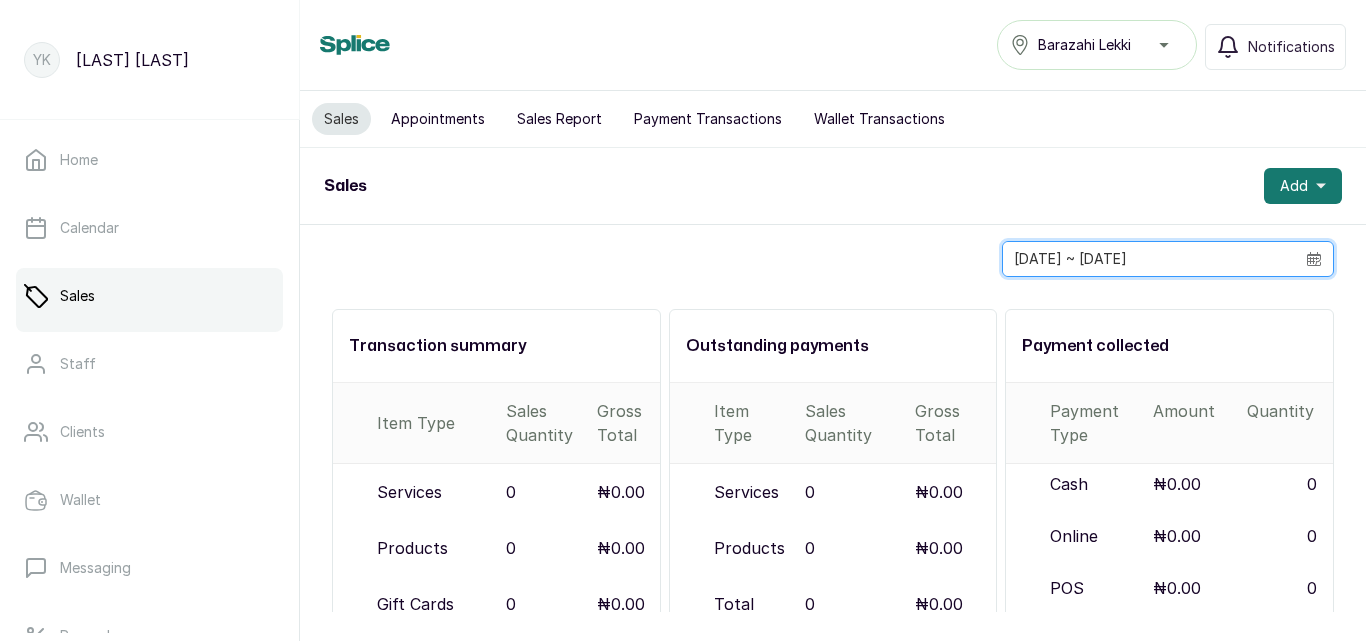 click on "[DATE] ~ [DATE]" at bounding box center [1149, 259] 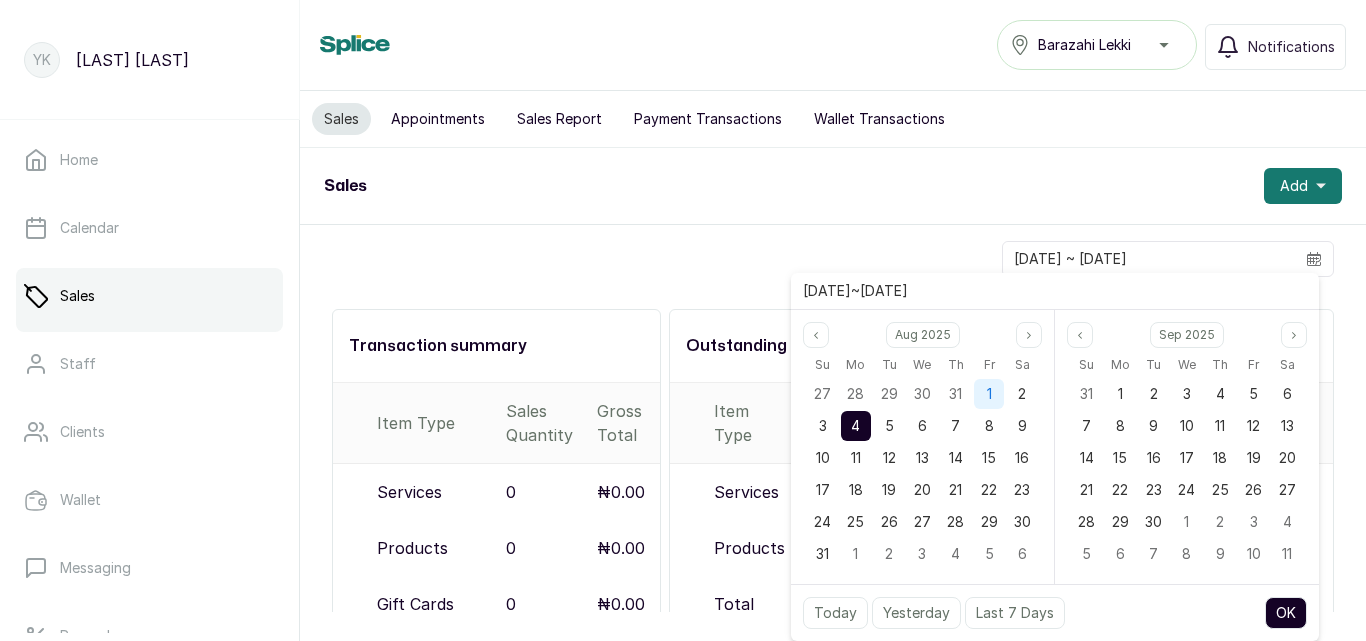 click on "1" at bounding box center (989, 394) 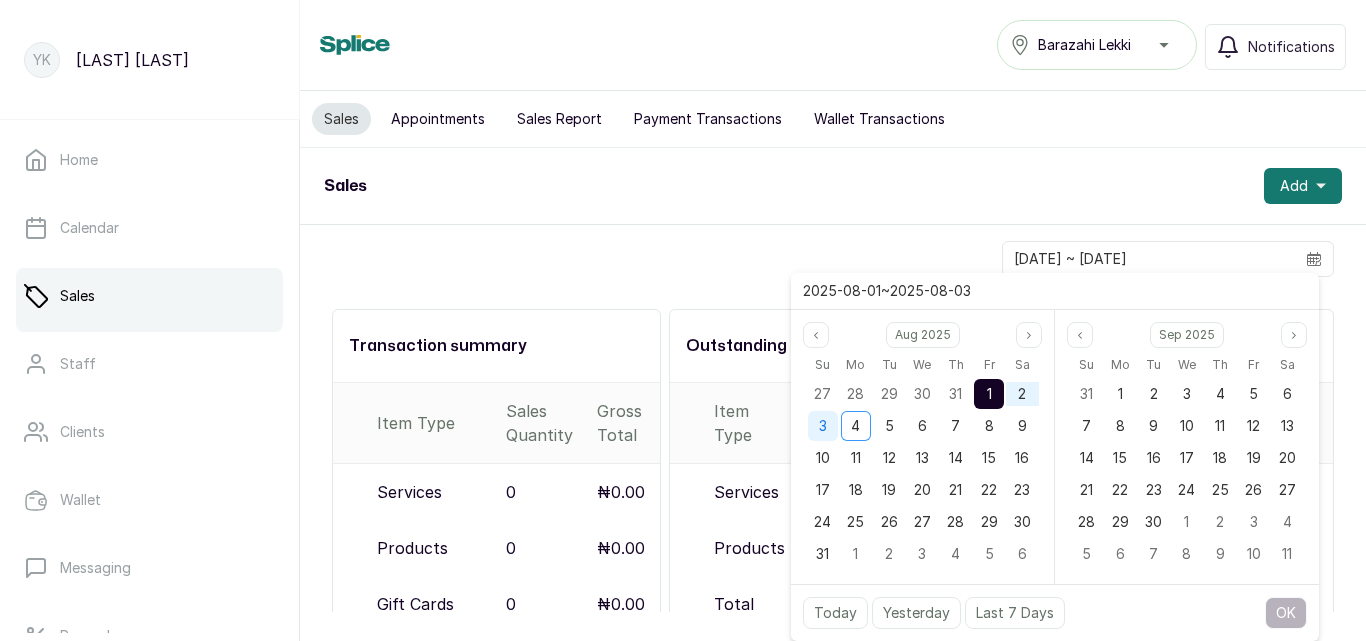 click on "3" at bounding box center (823, 426) 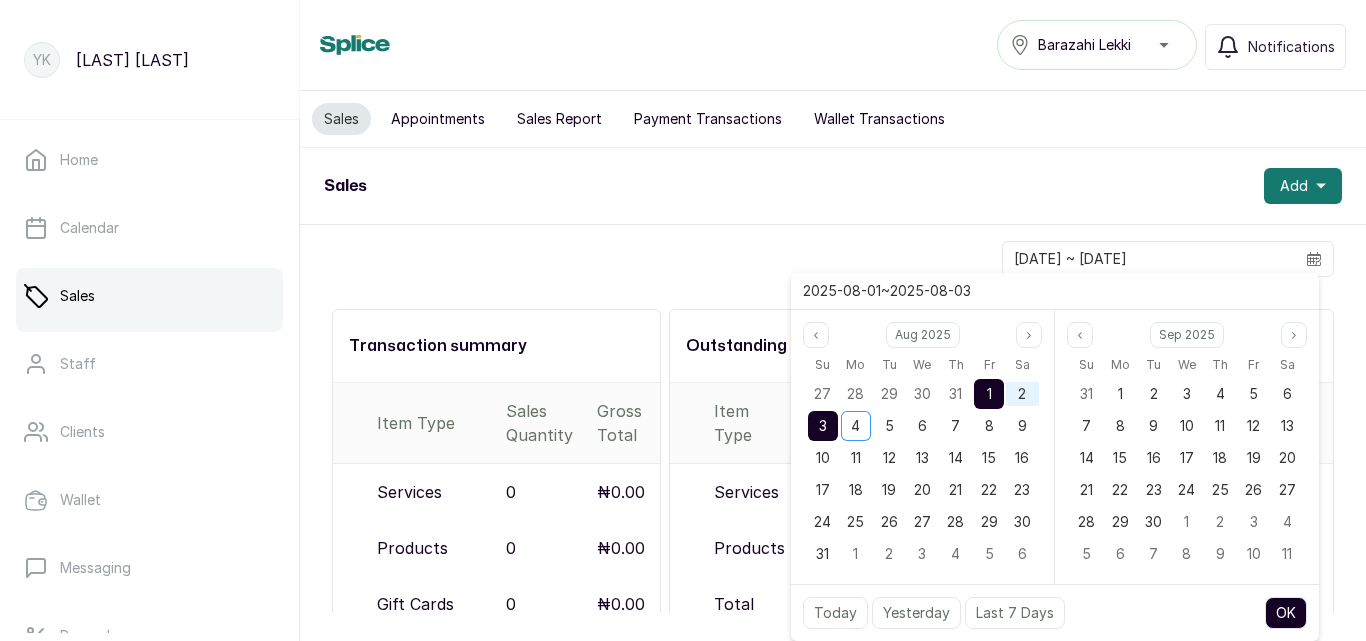 click on "OK" at bounding box center (1286, 613) 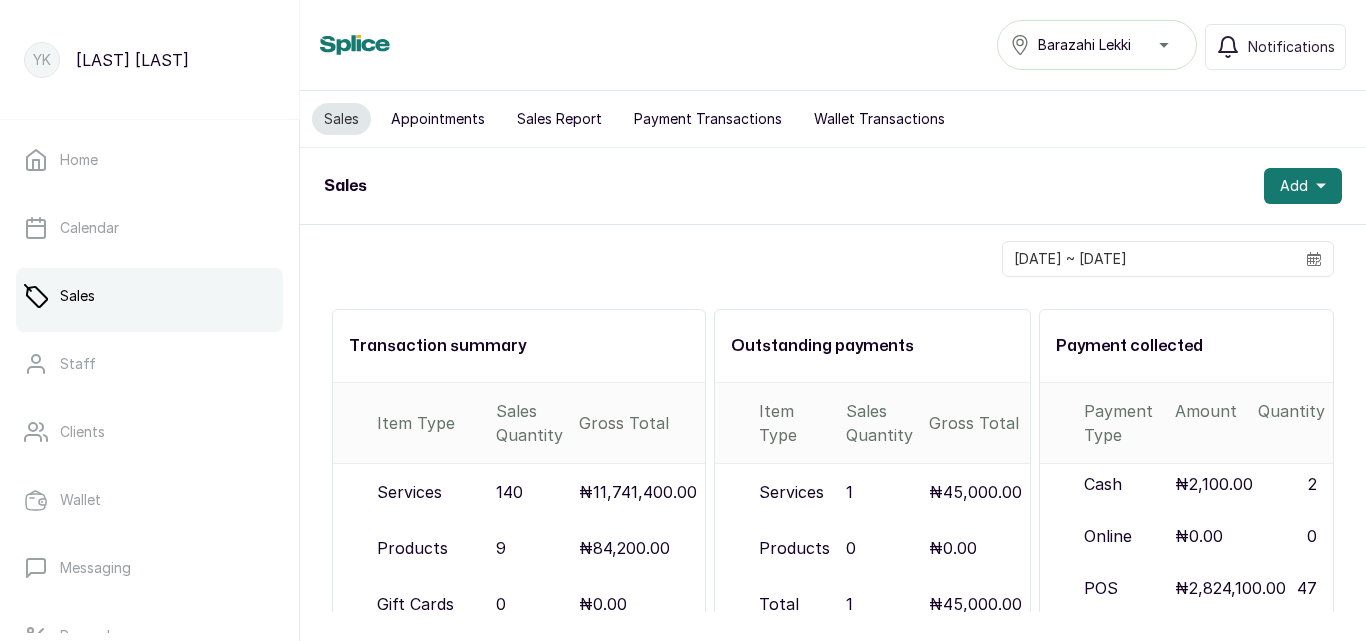 click on "Payment Transactions" at bounding box center [708, 119] 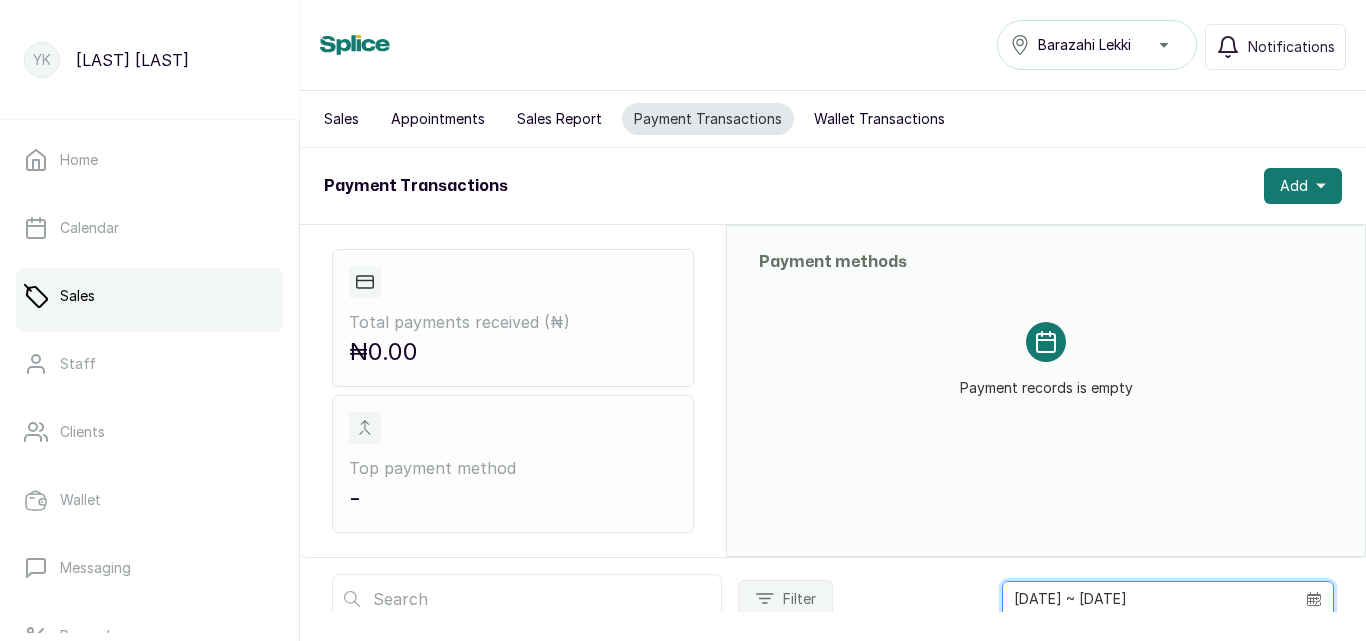 click on "[DATE] ~ [DATE]" at bounding box center (1149, 599) 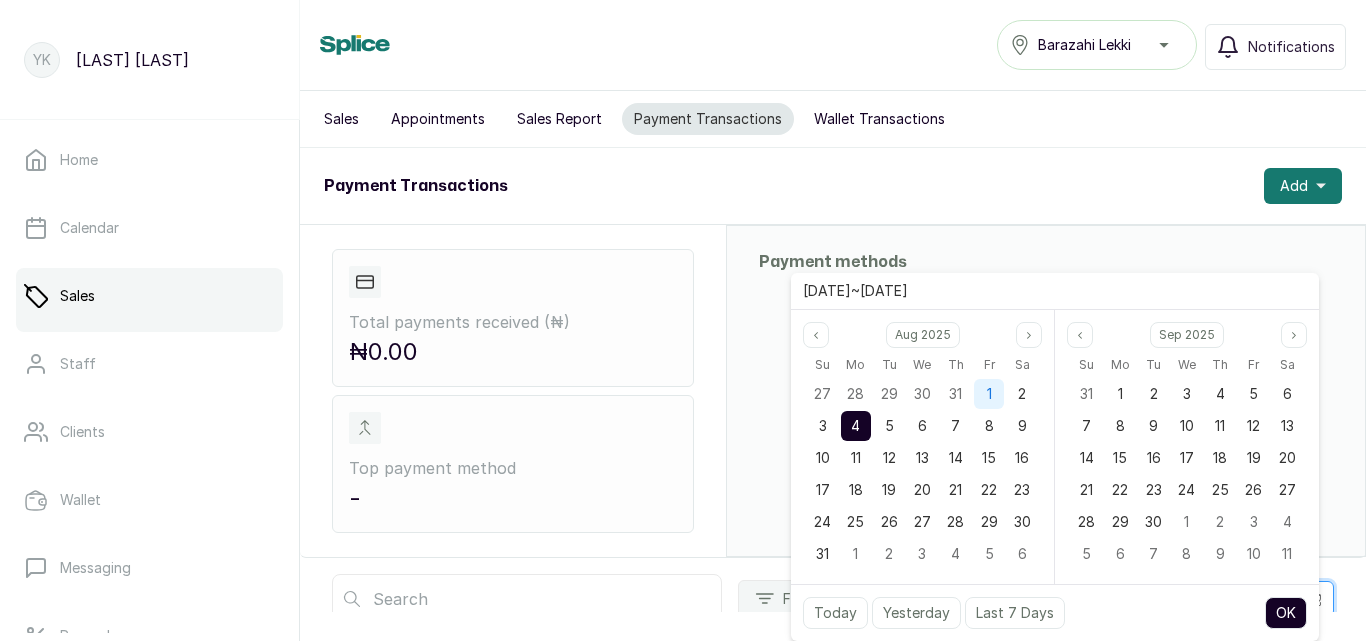 click on "1" at bounding box center [989, 393] 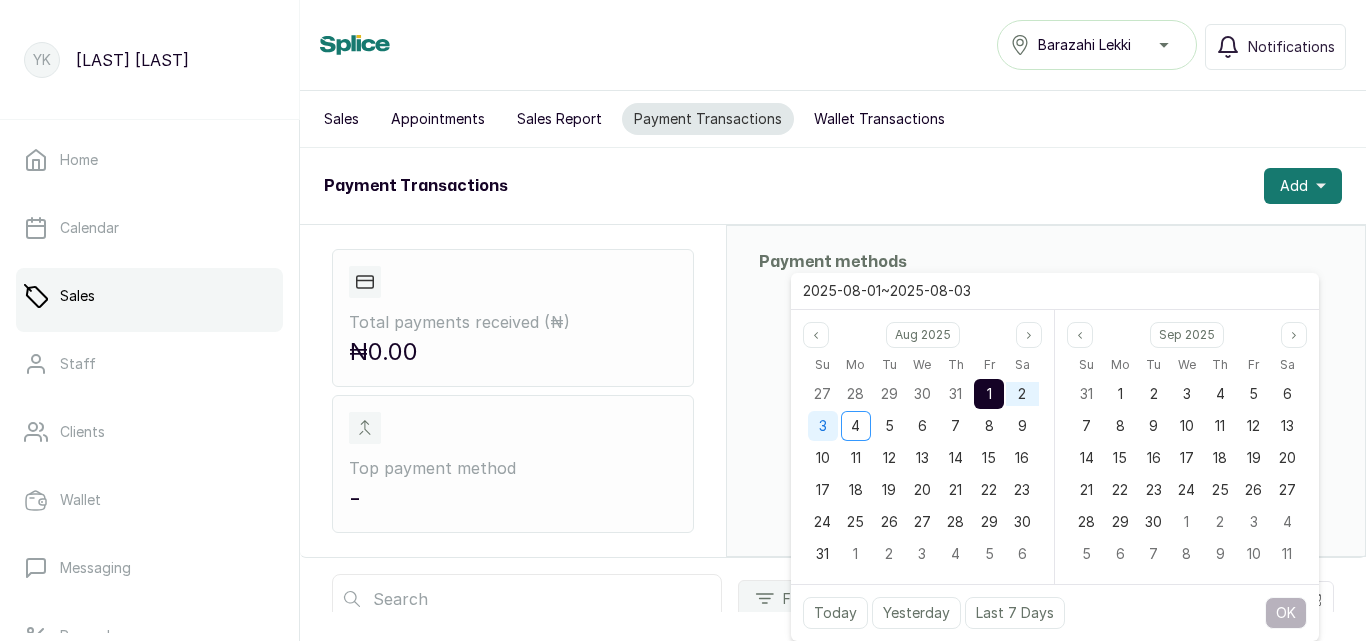 click on "3" at bounding box center (823, 426) 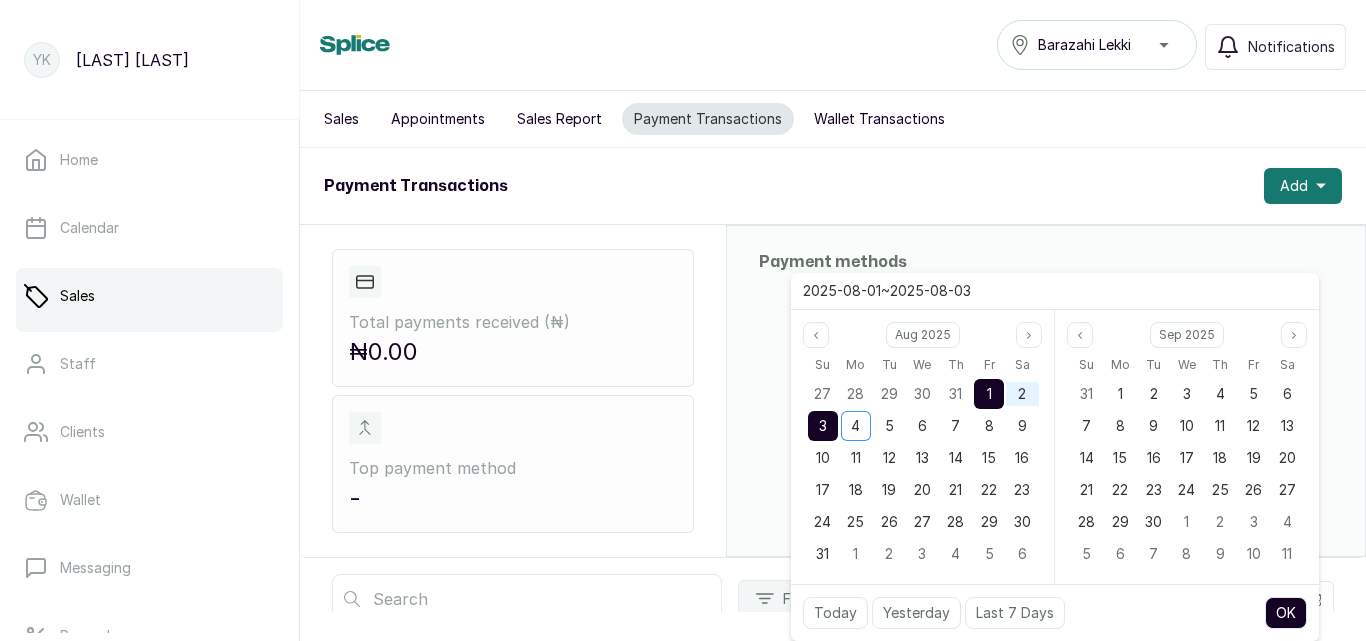 click on "OK" at bounding box center (1286, 613) 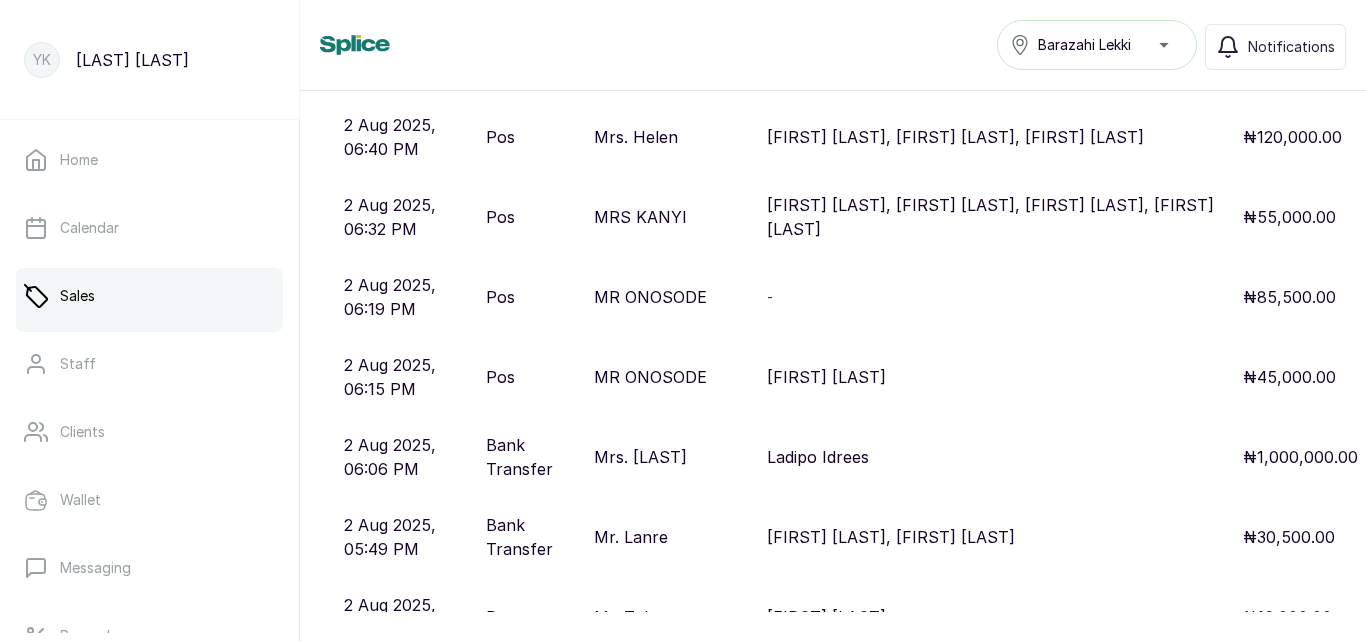 scroll, scrollTop: 2076, scrollLeft: 0, axis: vertical 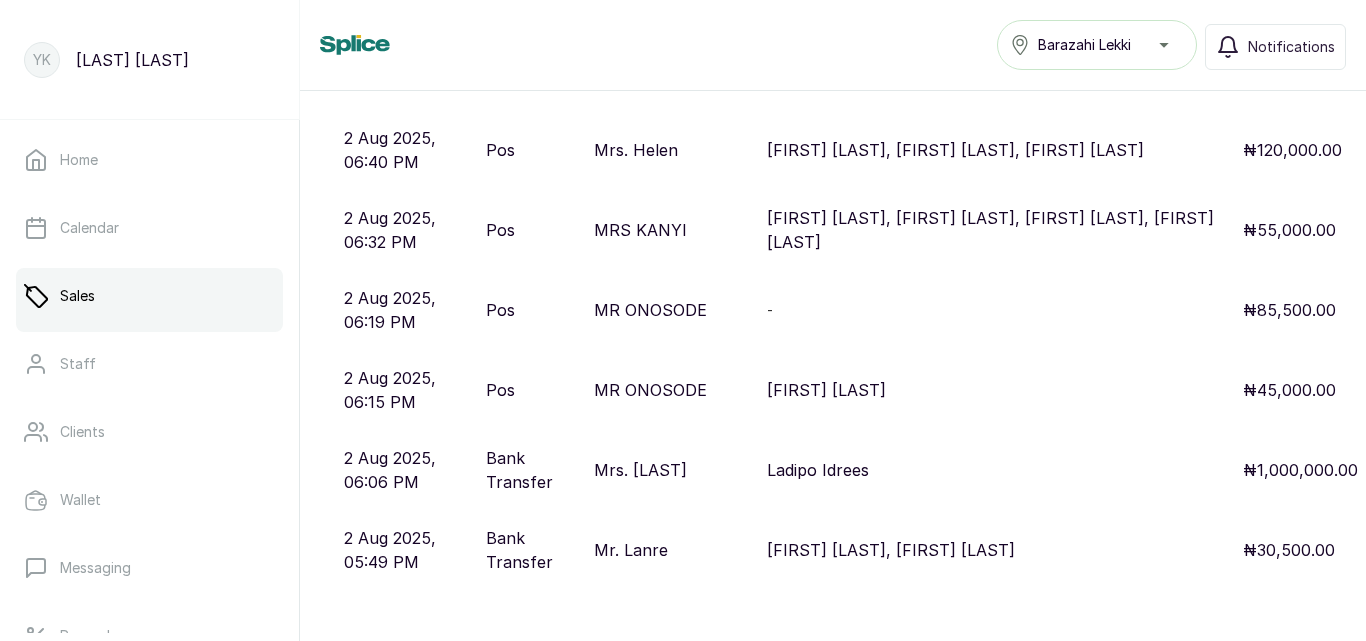 click on "-" at bounding box center [997, 310] 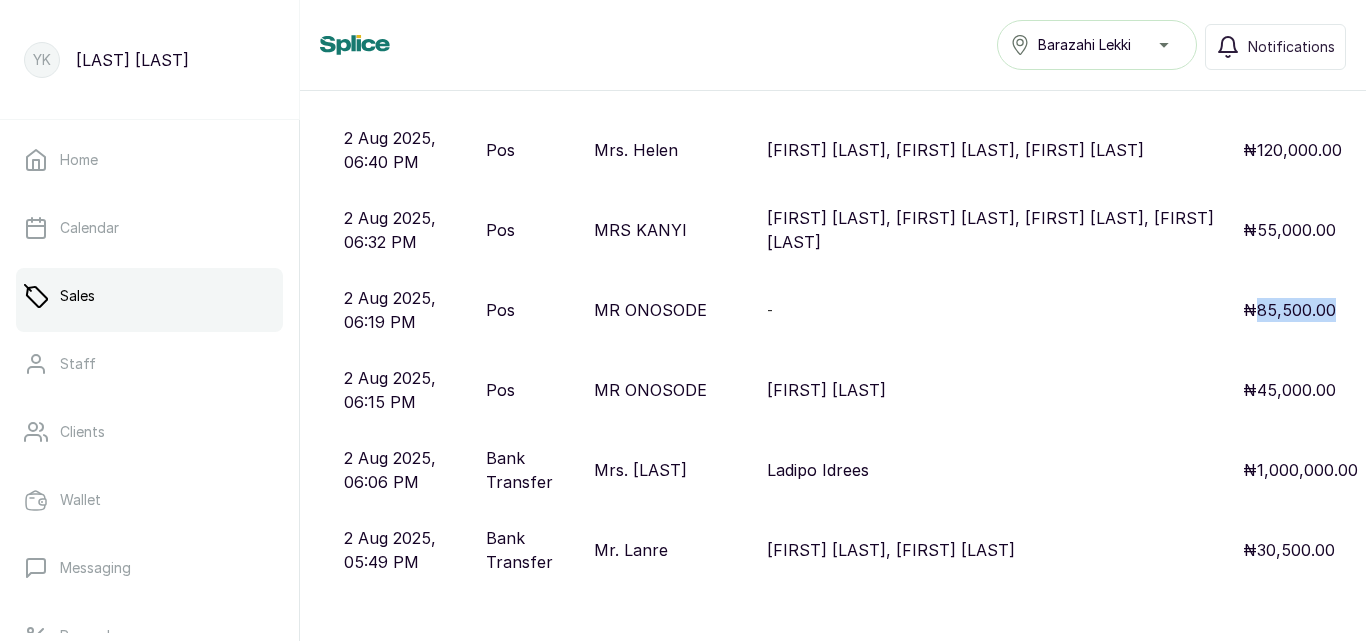 click on "₦85,500.00" at bounding box center [1300, 310] 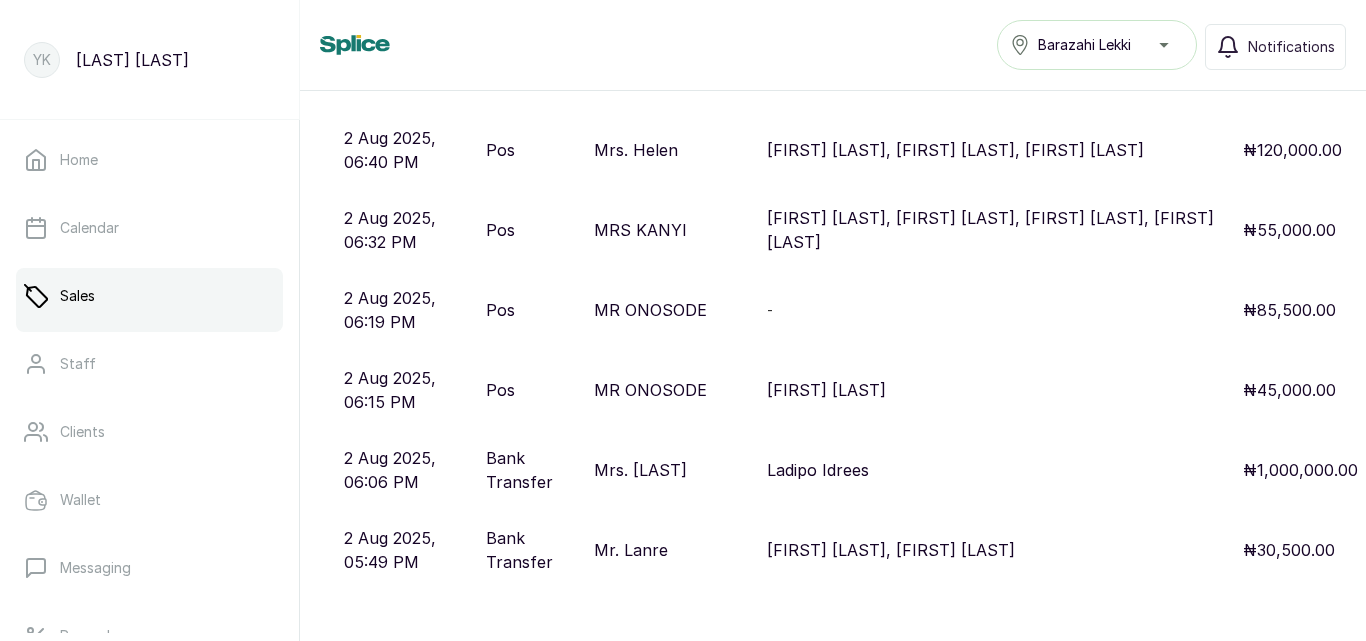 click on "-" at bounding box center (997, 310) 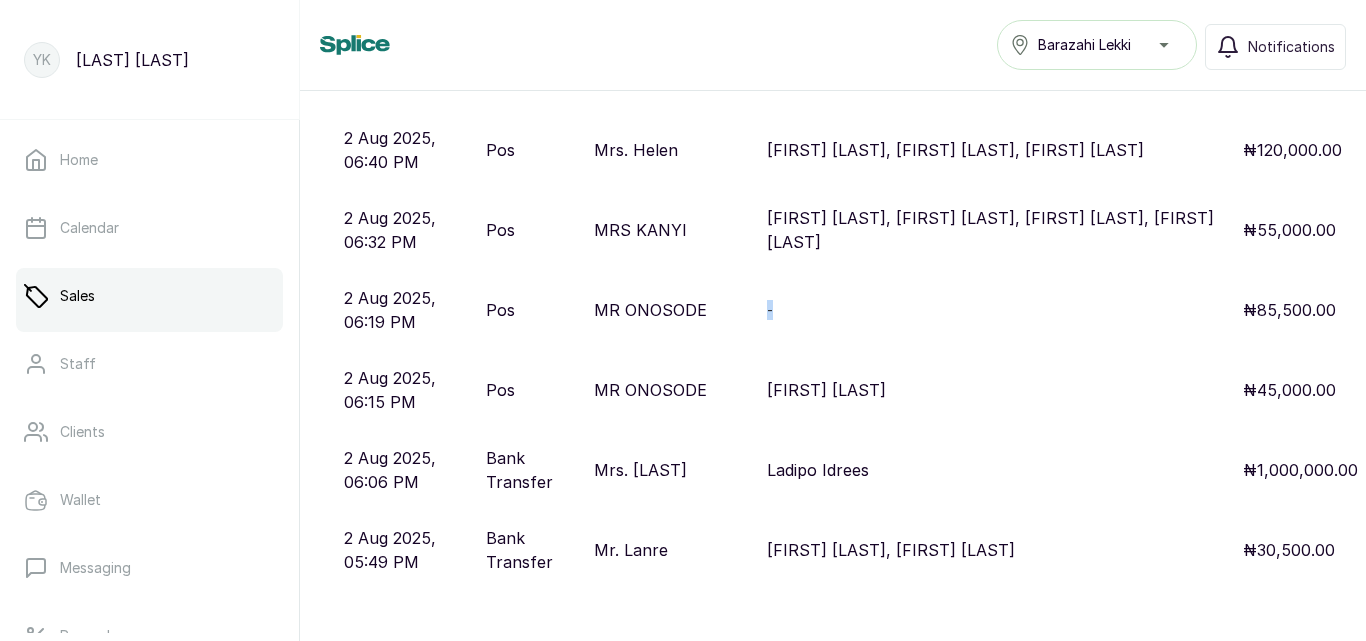 click on "-" at bounding box center (997, 310) 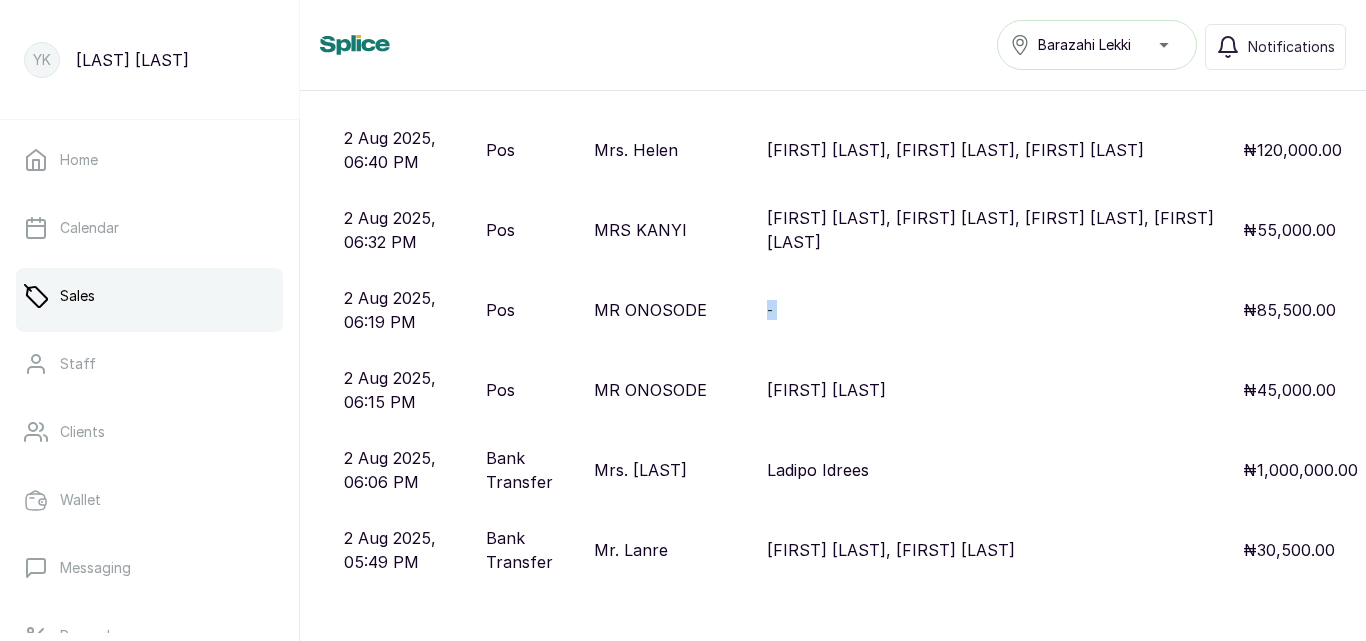 click on "-" at bounding box center [997, 310] 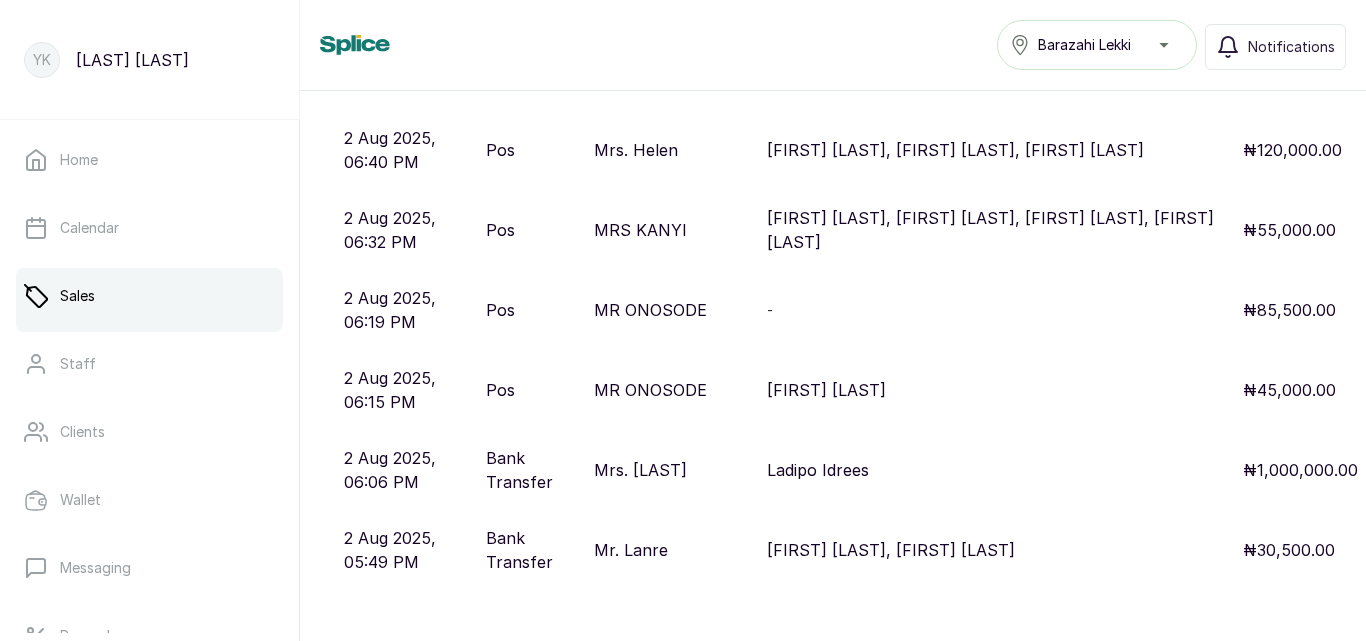click on "MR ONOSODE" at bounding box center (650, 310) 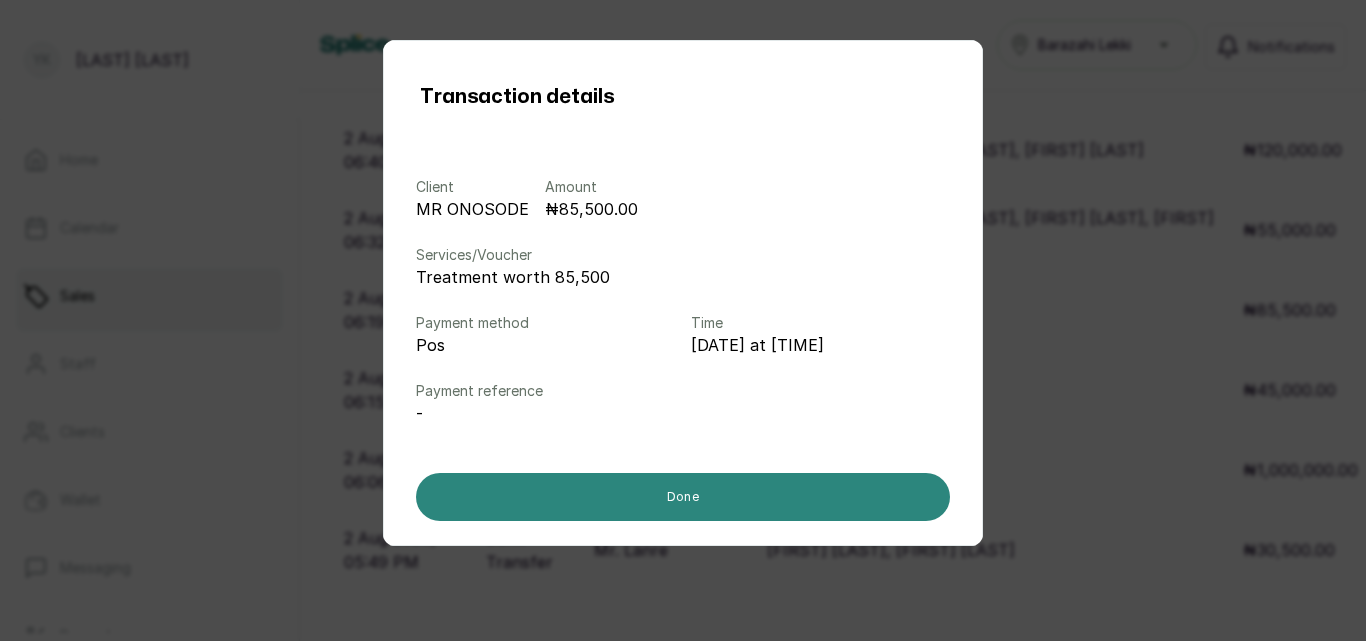 click on "Done" at bounding box center [683, 497] 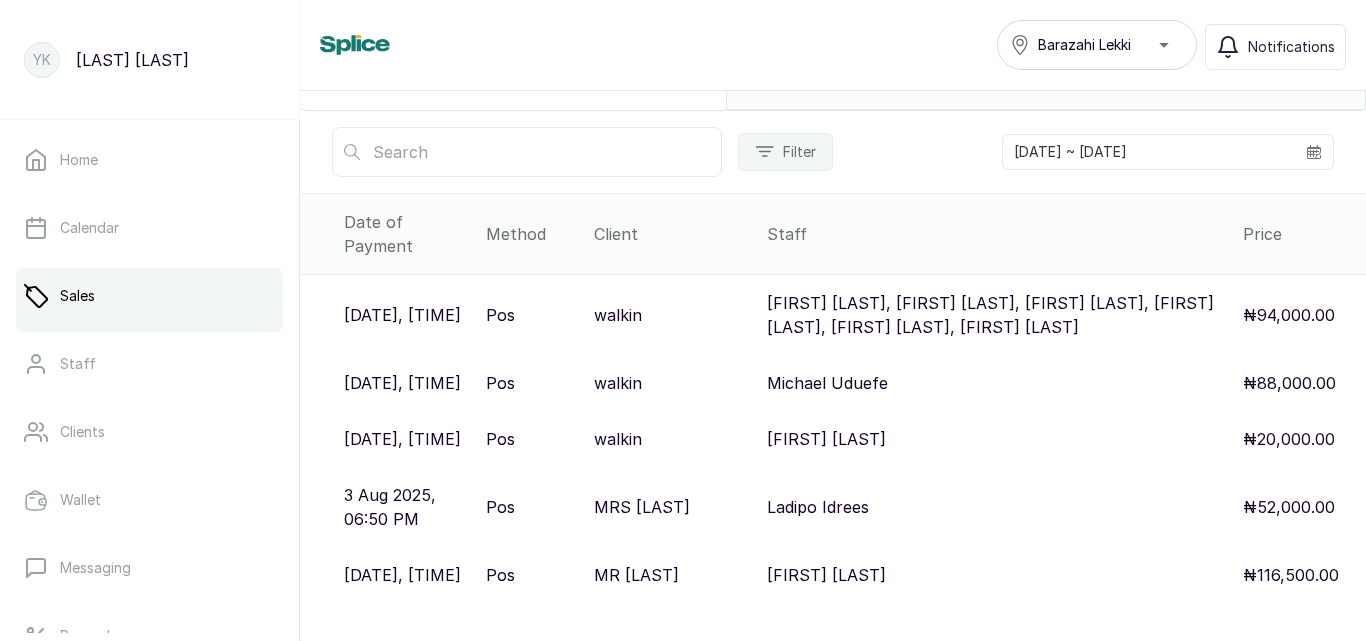 scroll, scrollTop: 381, scrollLeft: 0, axis: vertical 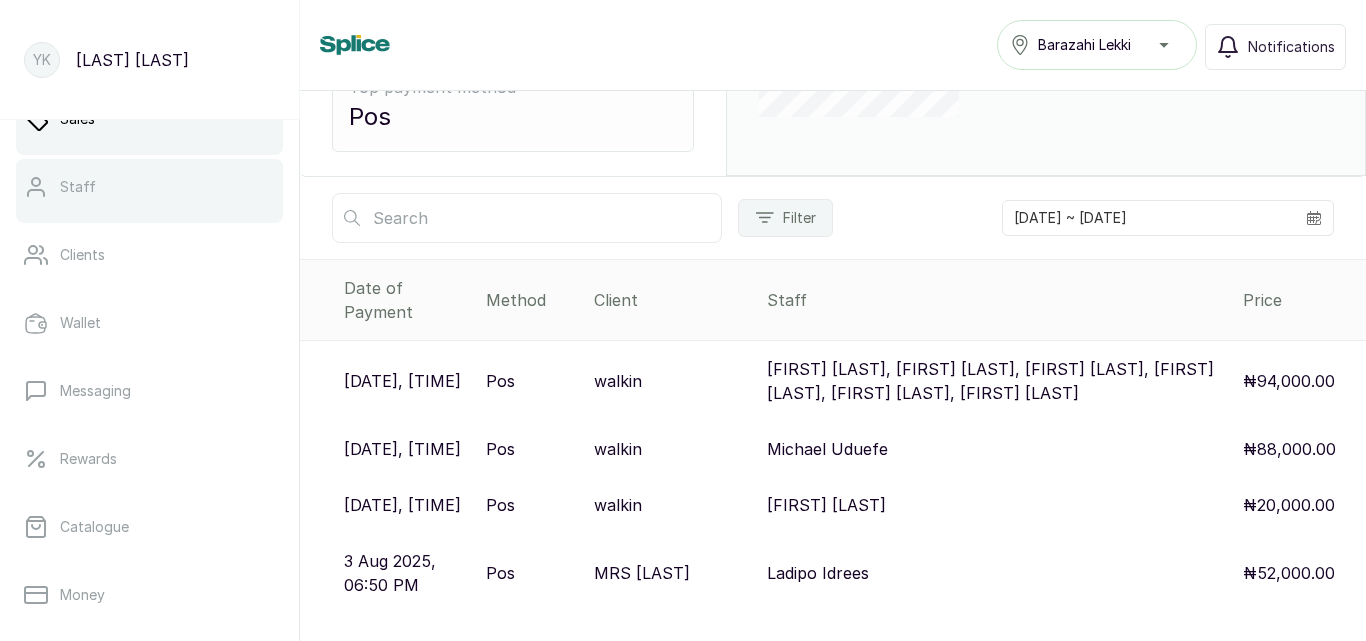 click on "Staff" at bounding box center (78, 187) 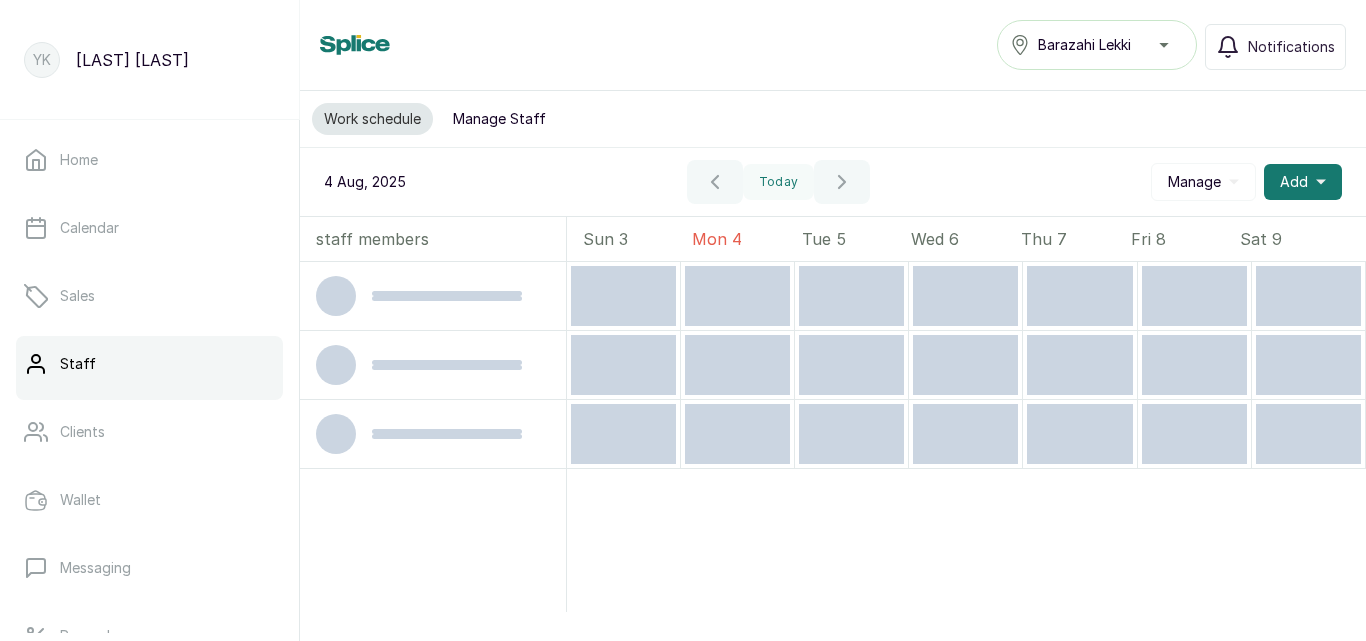 click on "Manage Staff" at bounding box center (499, 119) 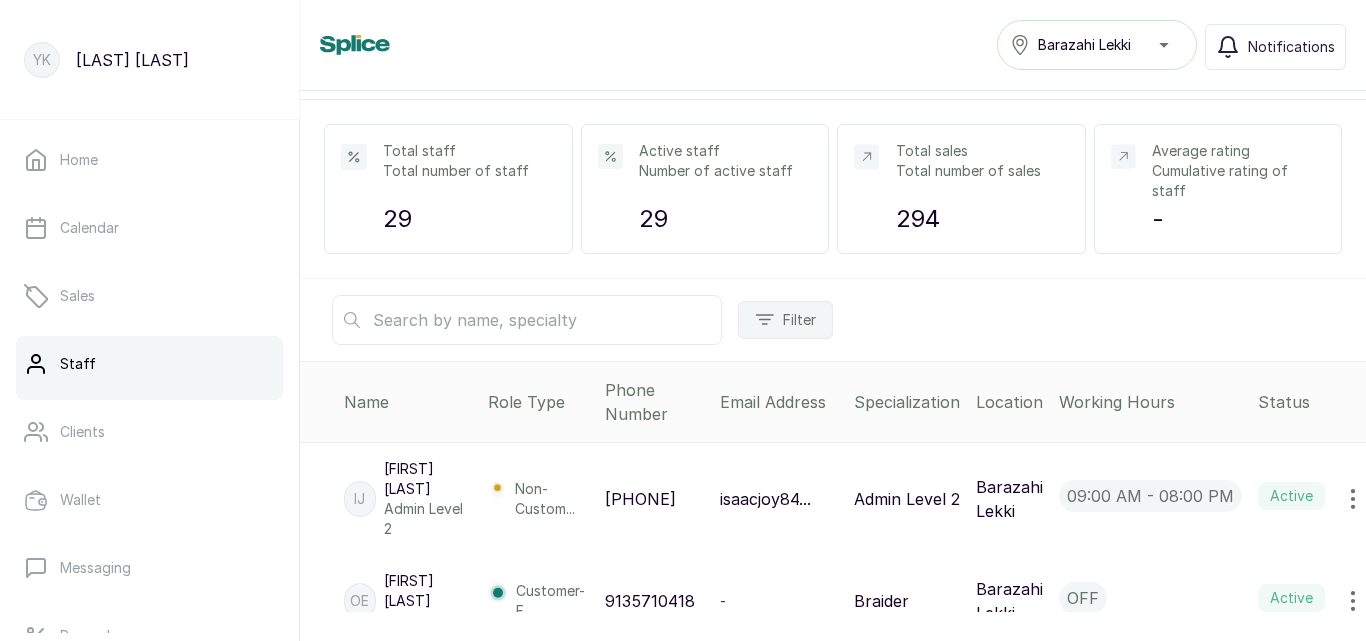 scroll, scrollTop: 300, scrollLeft: 0, axis: vertical 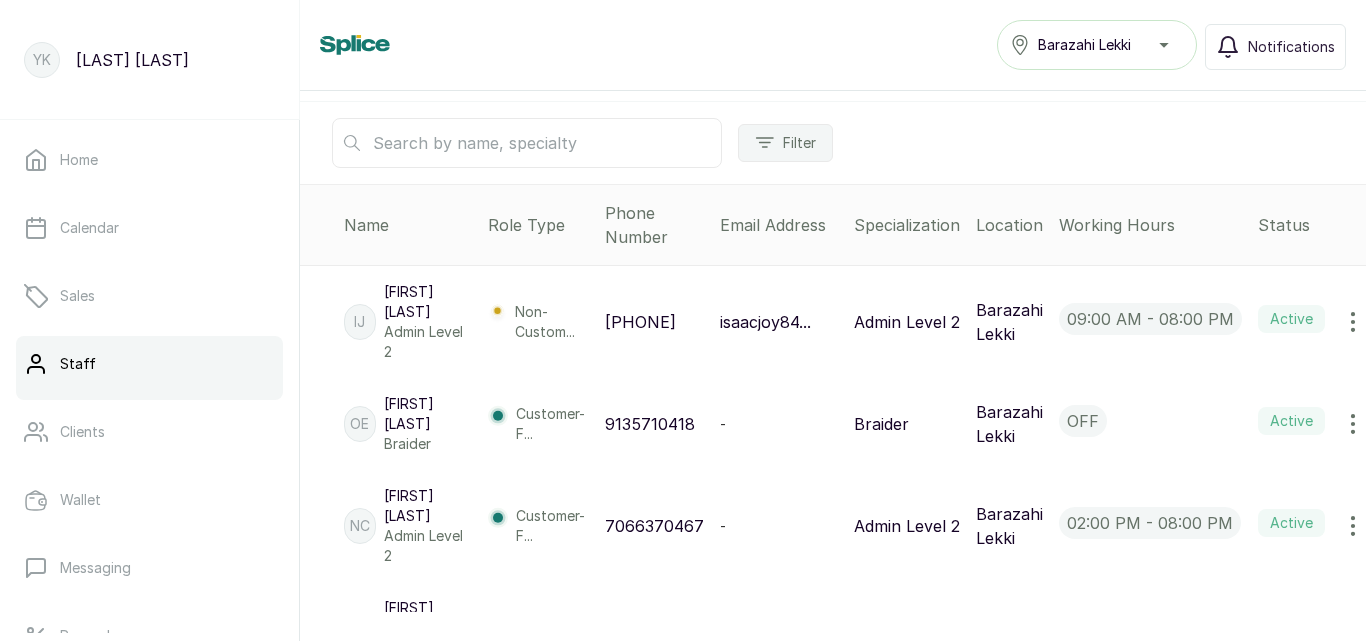 click on "[FIRST] [LAST]" at bounding box center [428, 302] 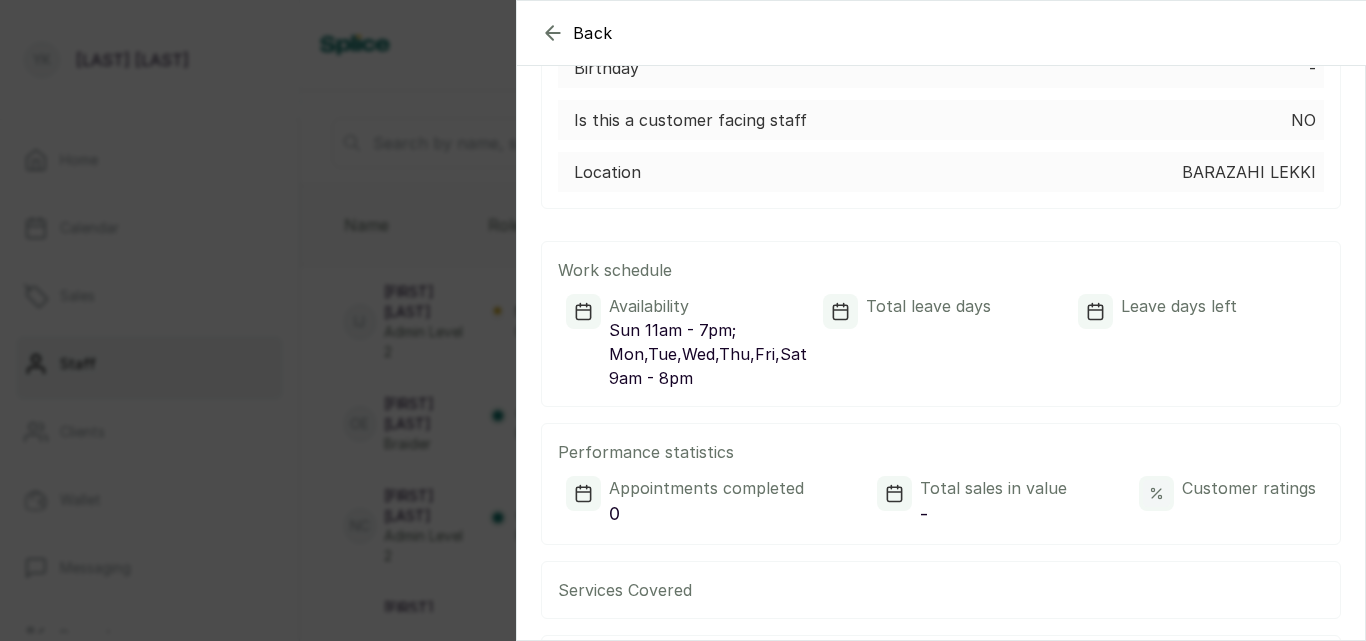 scroll, scrollTop: 394, scrollLeft: 0, axis: vertical 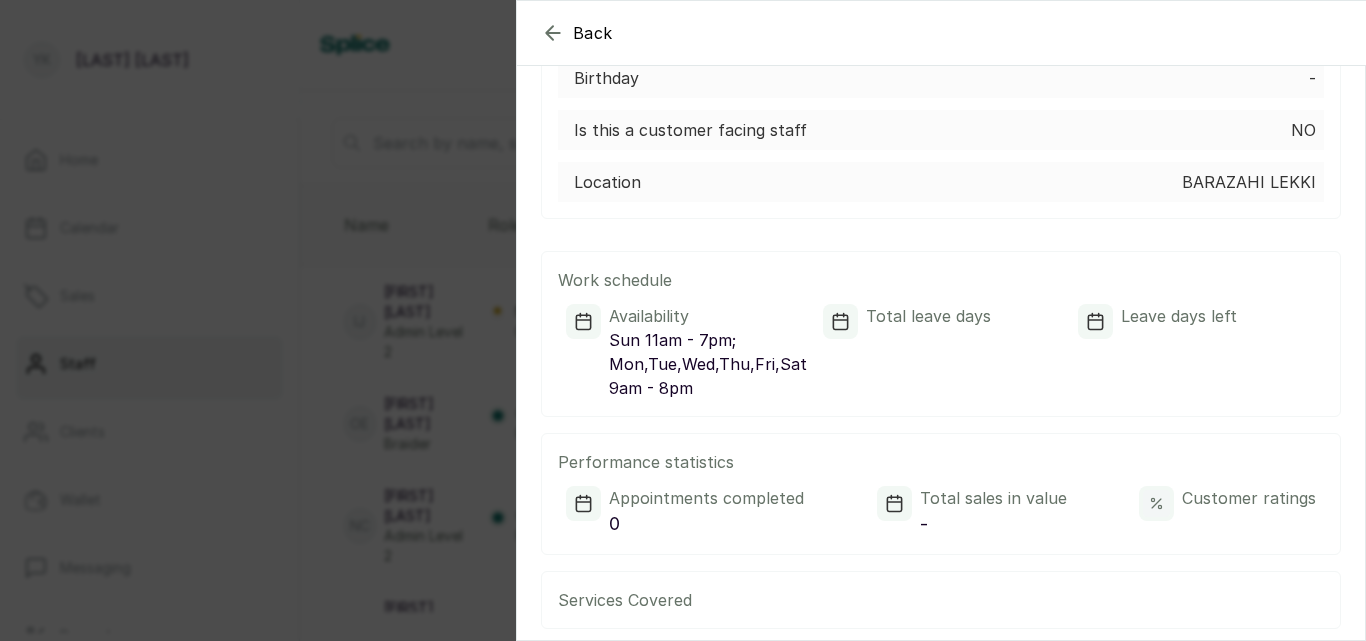 click on "Is this a customer facing staff No" at bounding box center (941, 130) 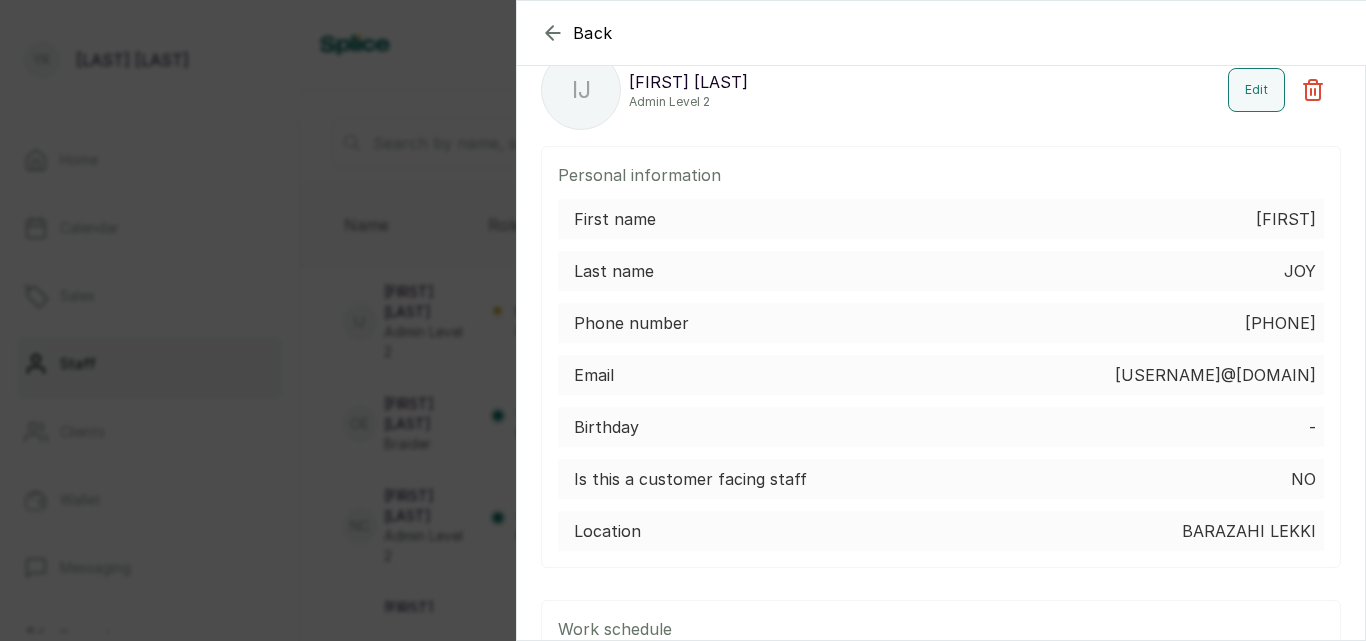 scroll, scrollTop: 42, scrollLeft: 0, axis: vertical 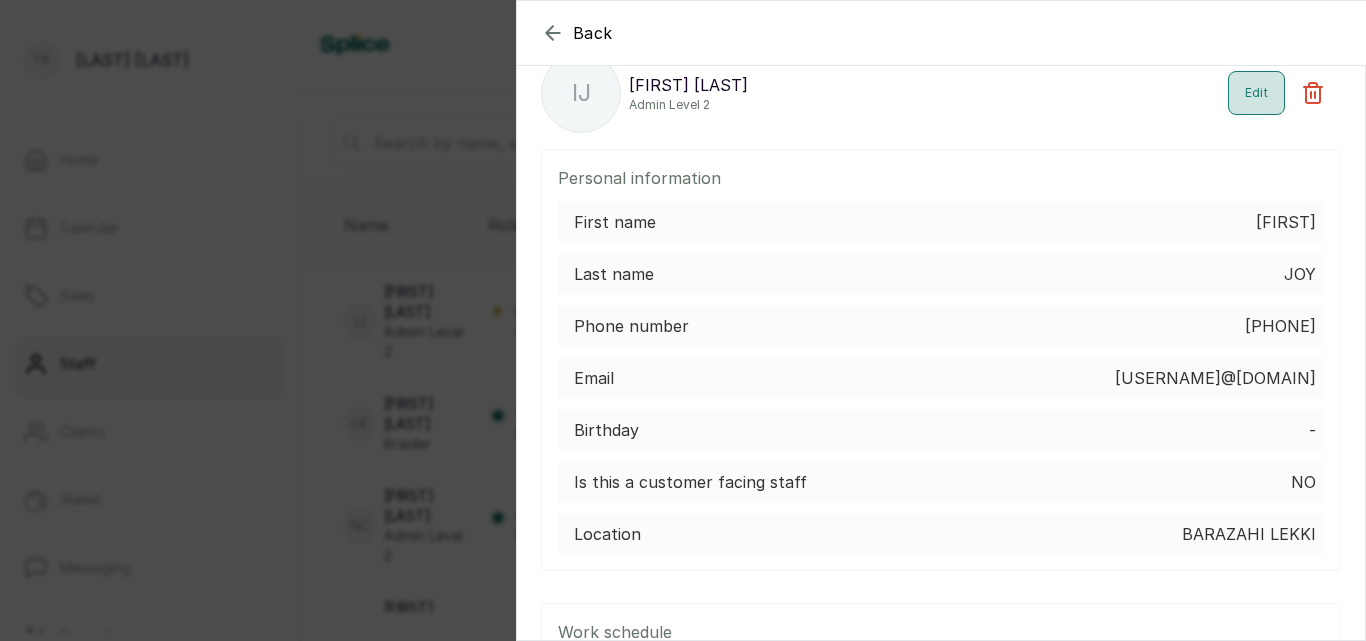 click on "Edit" at bounding box center (1256, 93) 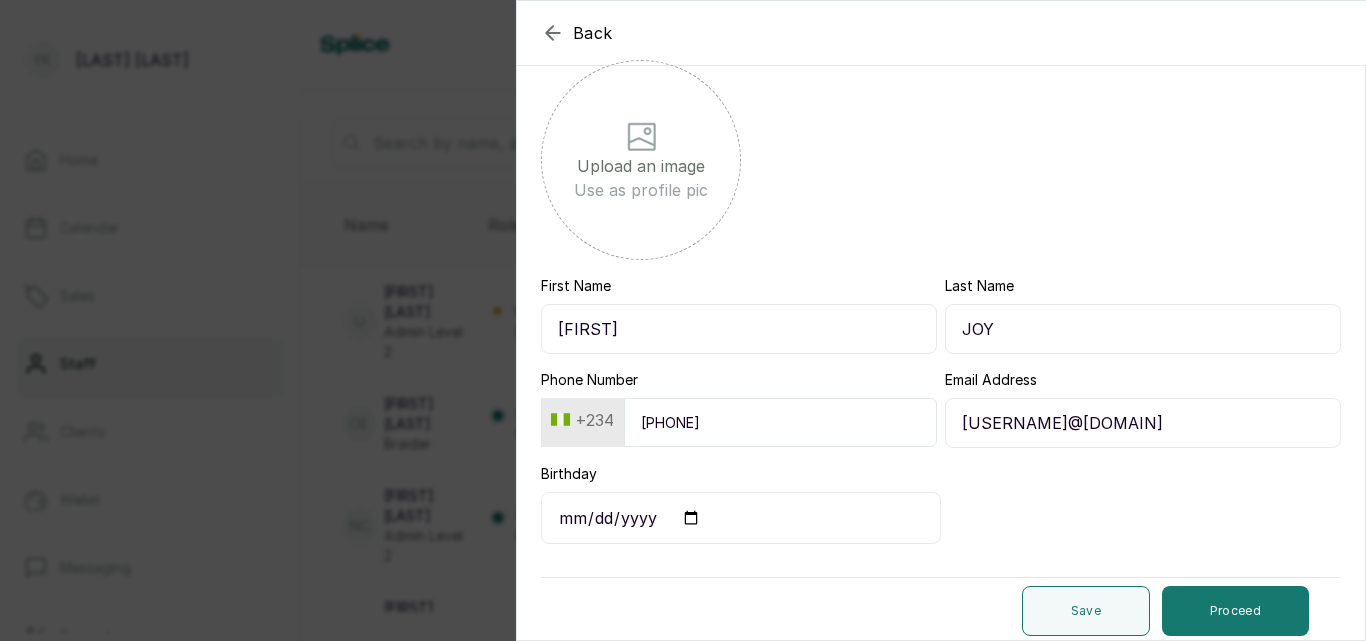 scroll, scrollTop: 263, scrollLeft: 0, axis: vertical 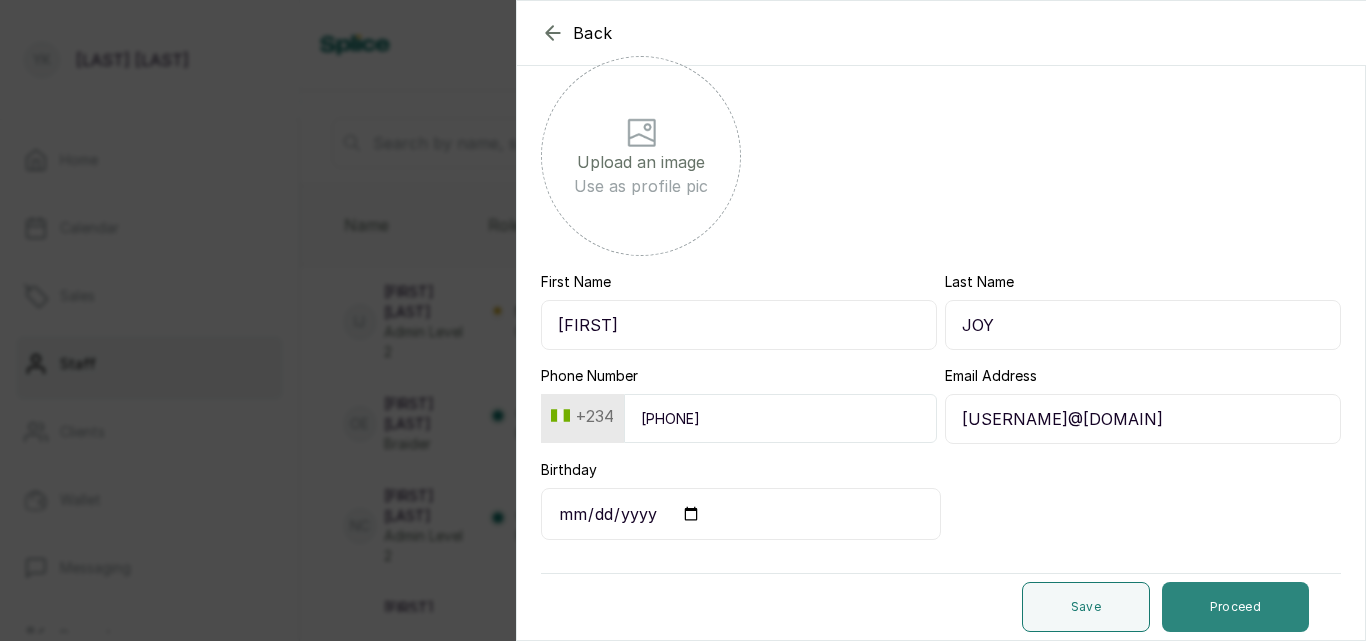 click on "Proceed" at bounding box center (1235, 607) 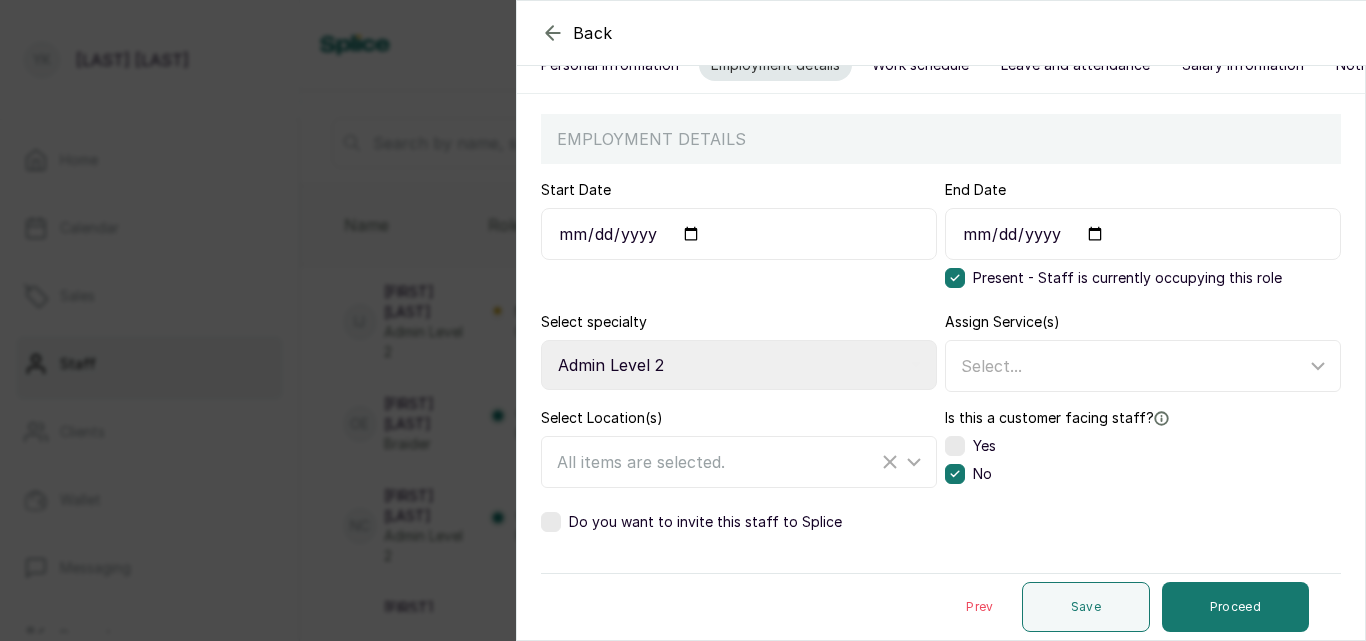 scroll, scrollTop: 137, scrollLeft: 0, axis: vertical 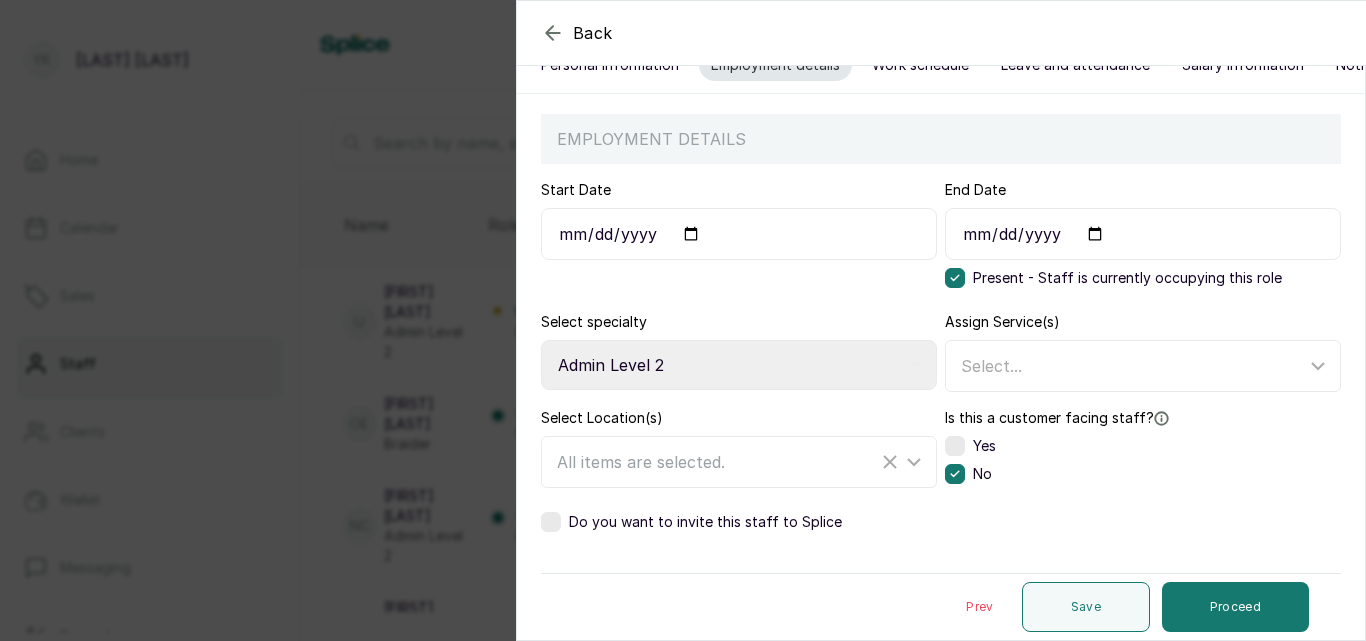 click at bounding box center [955, 446] 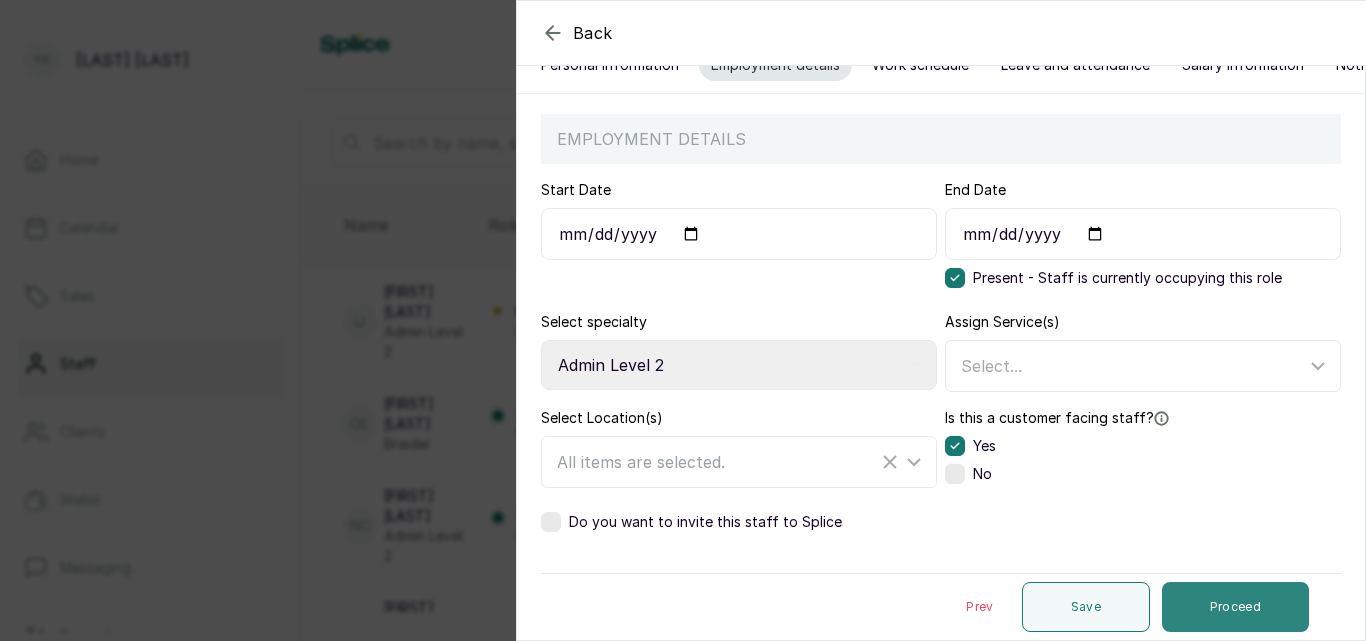 click on "Proceed" at bounding box center (1235, 607) 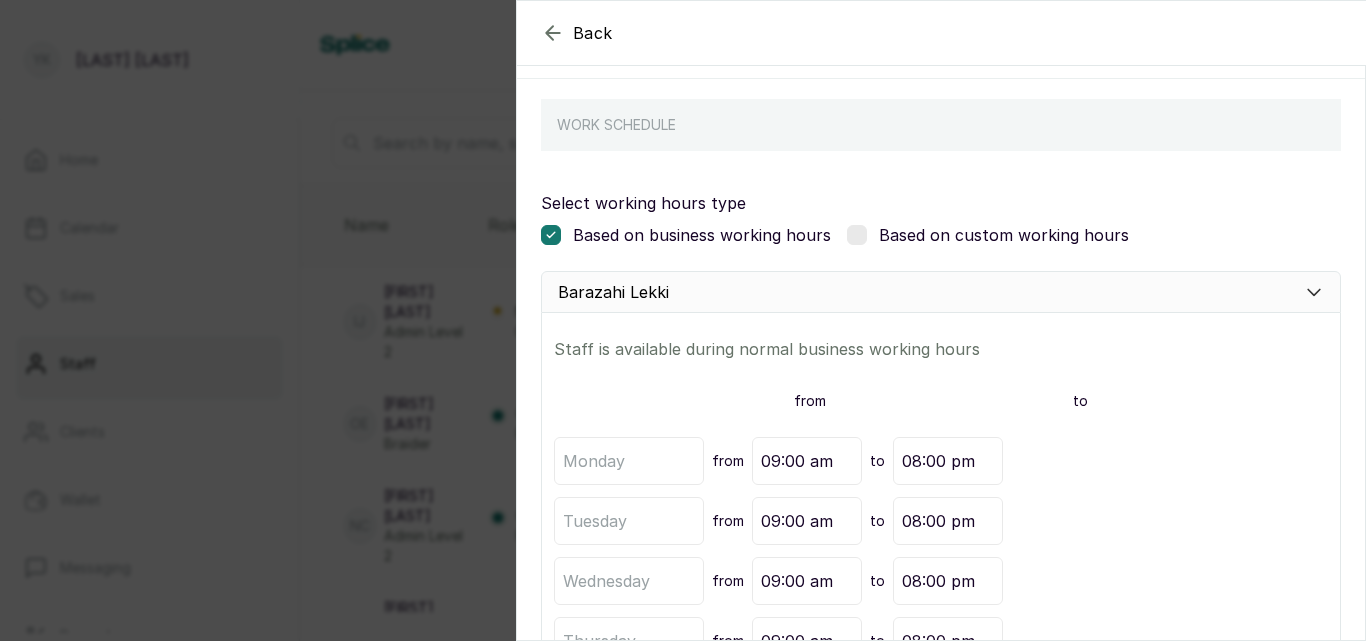scroll, scrollTop: 137, scrollLeft: 0, axis: vertical 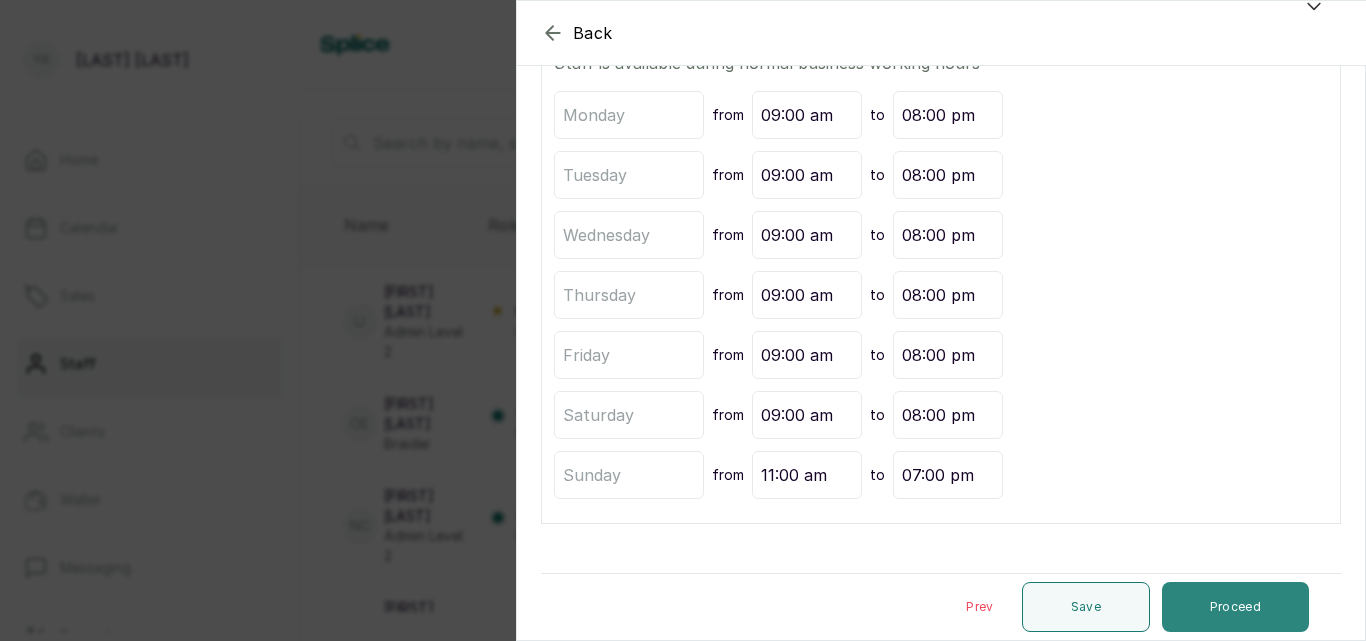 click on "Proceed" at bounding box center (1235, 607) 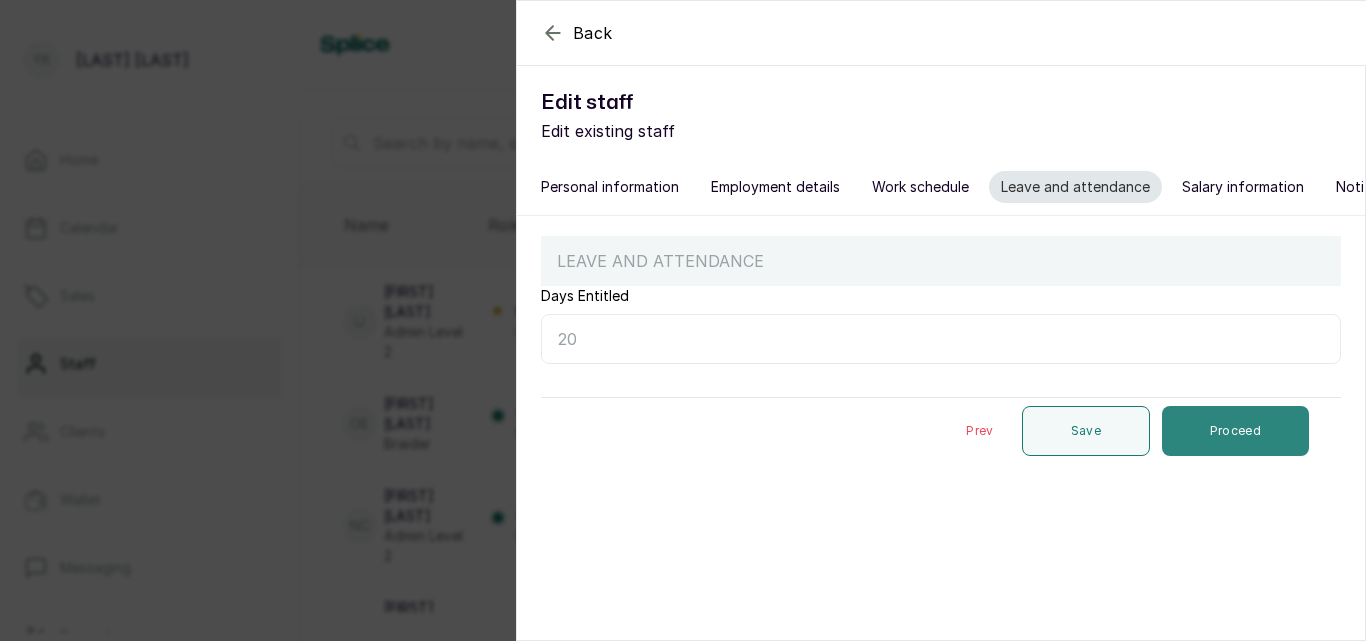 click on "Proceed" at bounding box center (1235, 431) 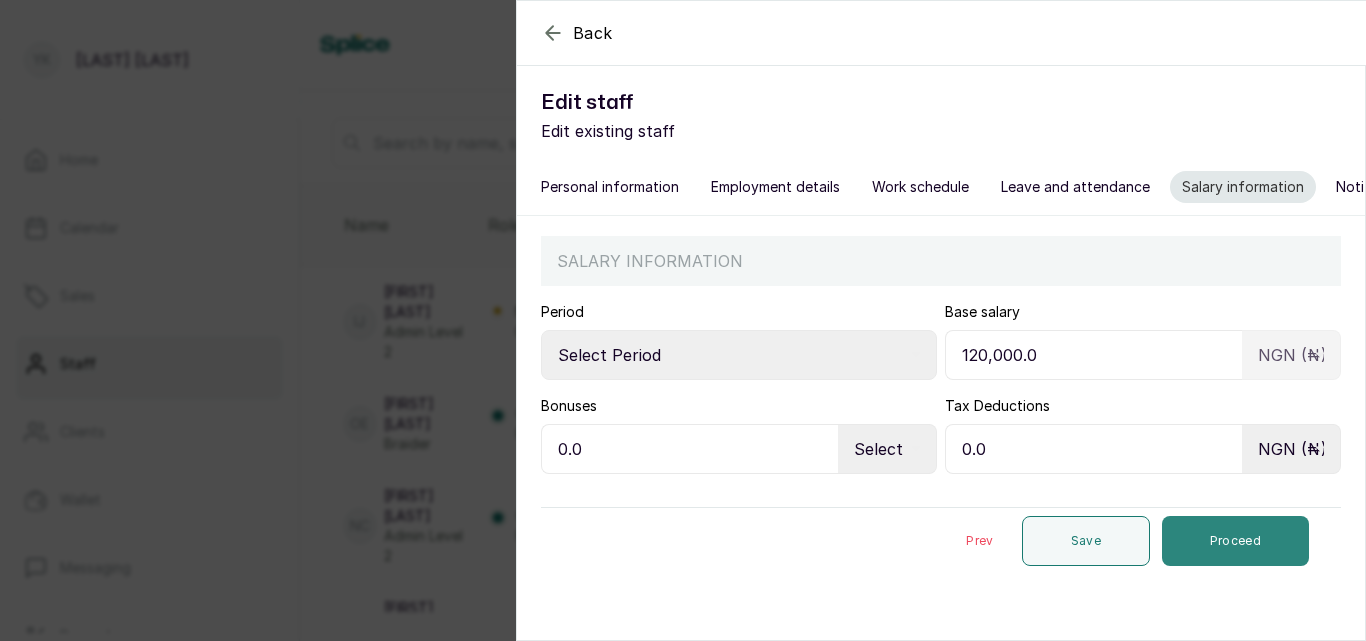click on "Proceed" at bounding box center (1235, 541) 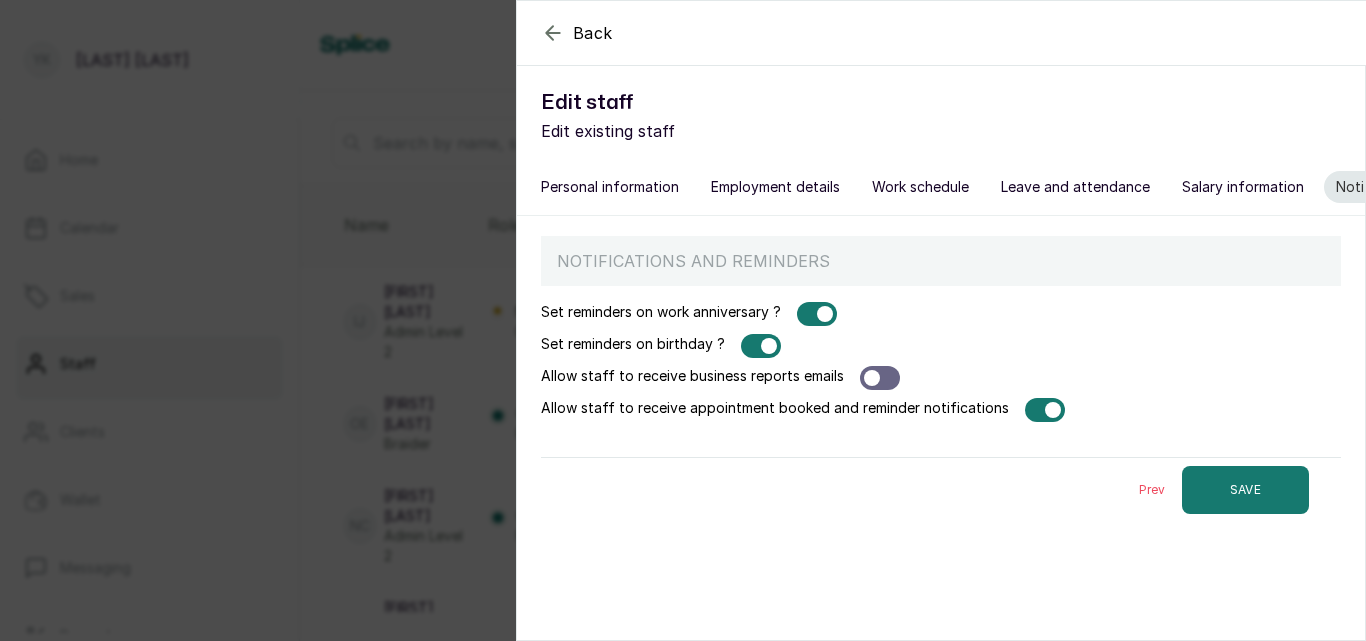 click at bounding box center [880, 378] 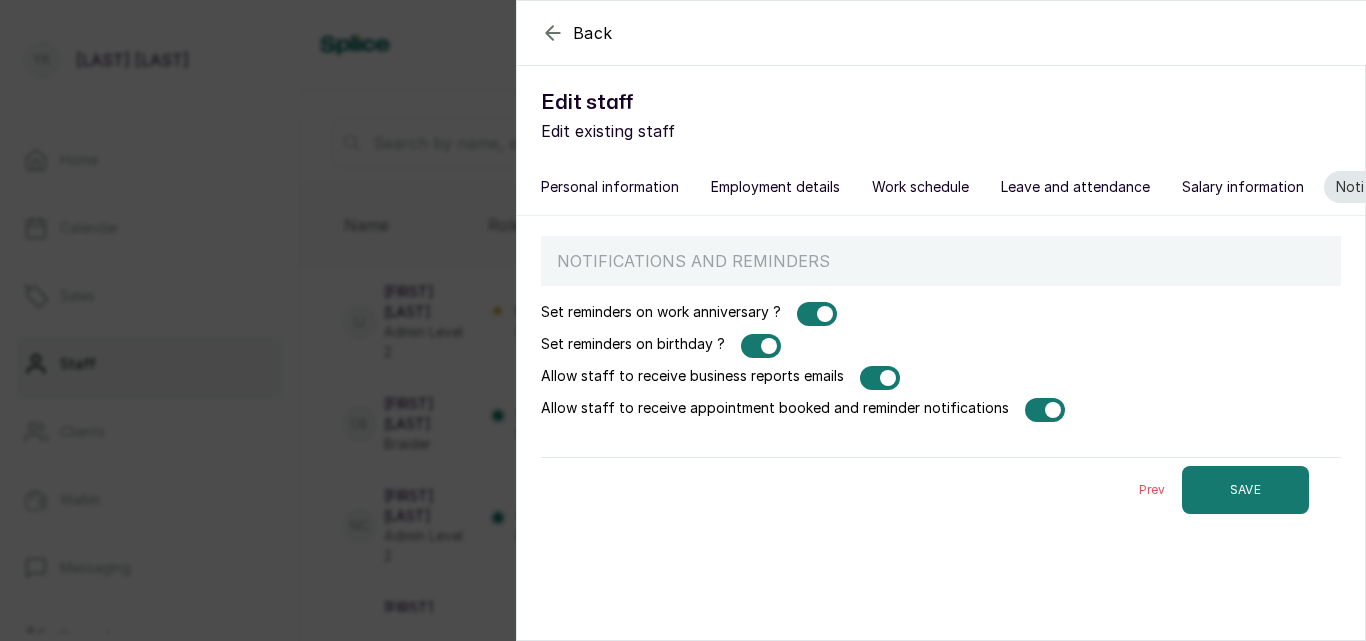 click at bounding box center (880, 378) 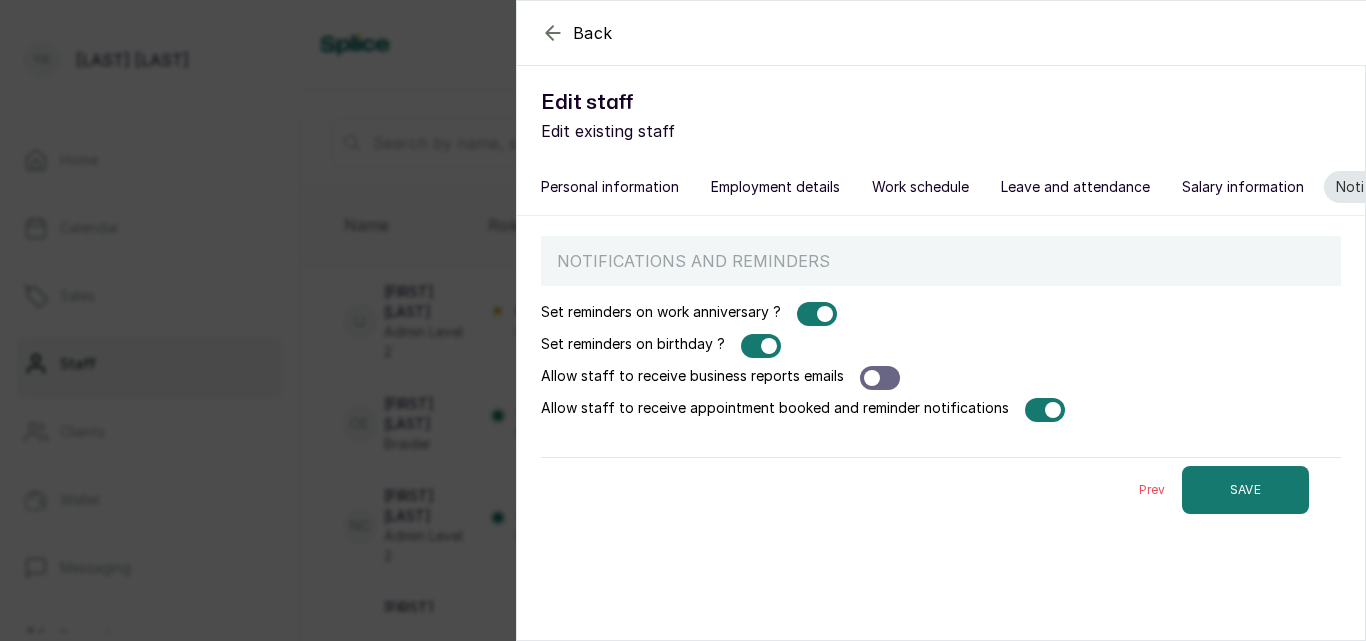 click at bounding box center [761, 346] 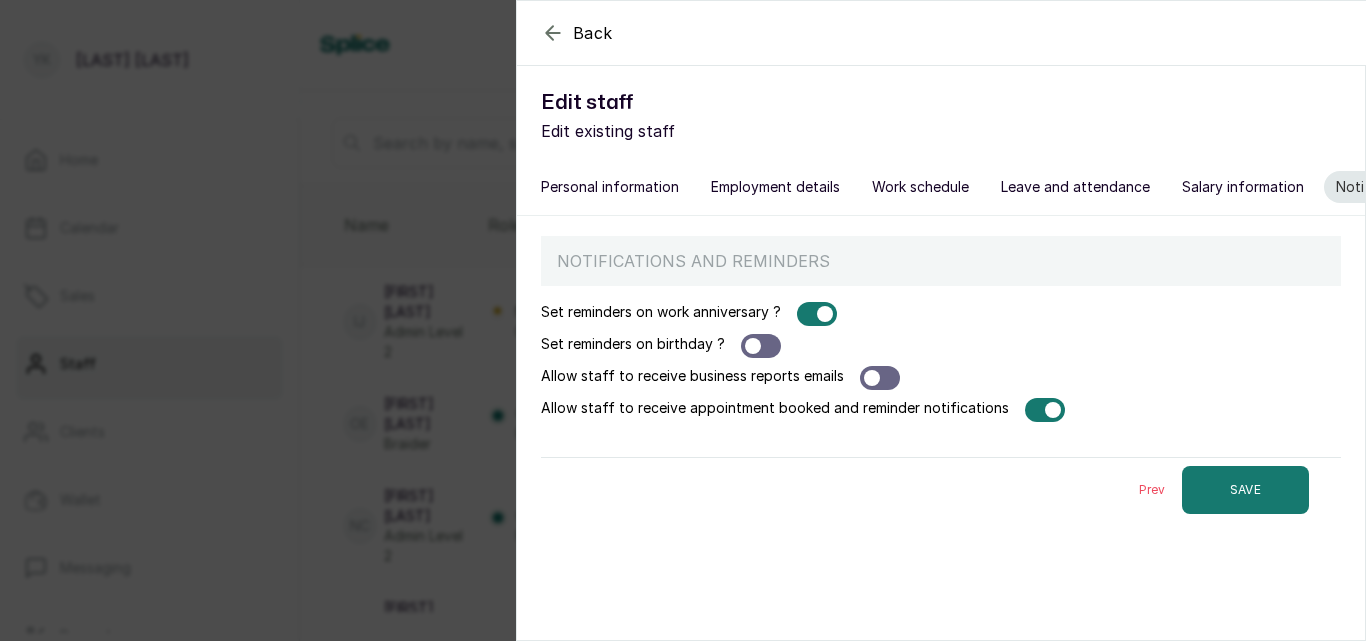 click at bounding box center [817, 314] 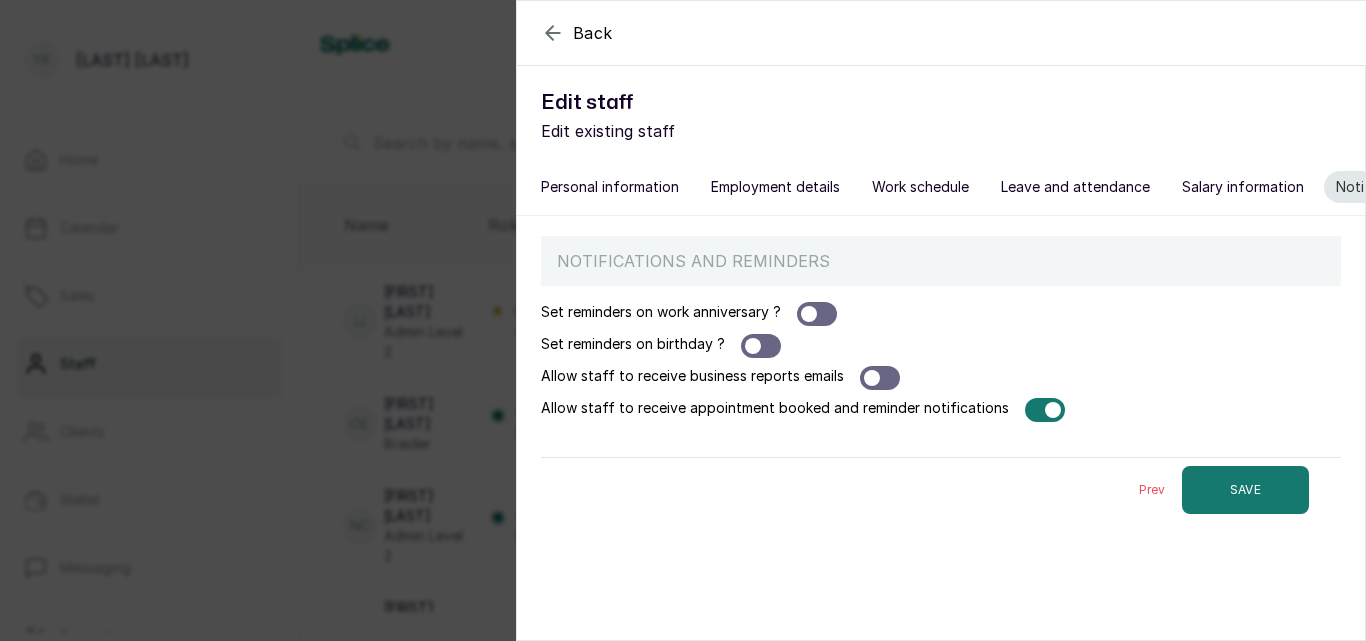 click at bounding box center [1045, 410] 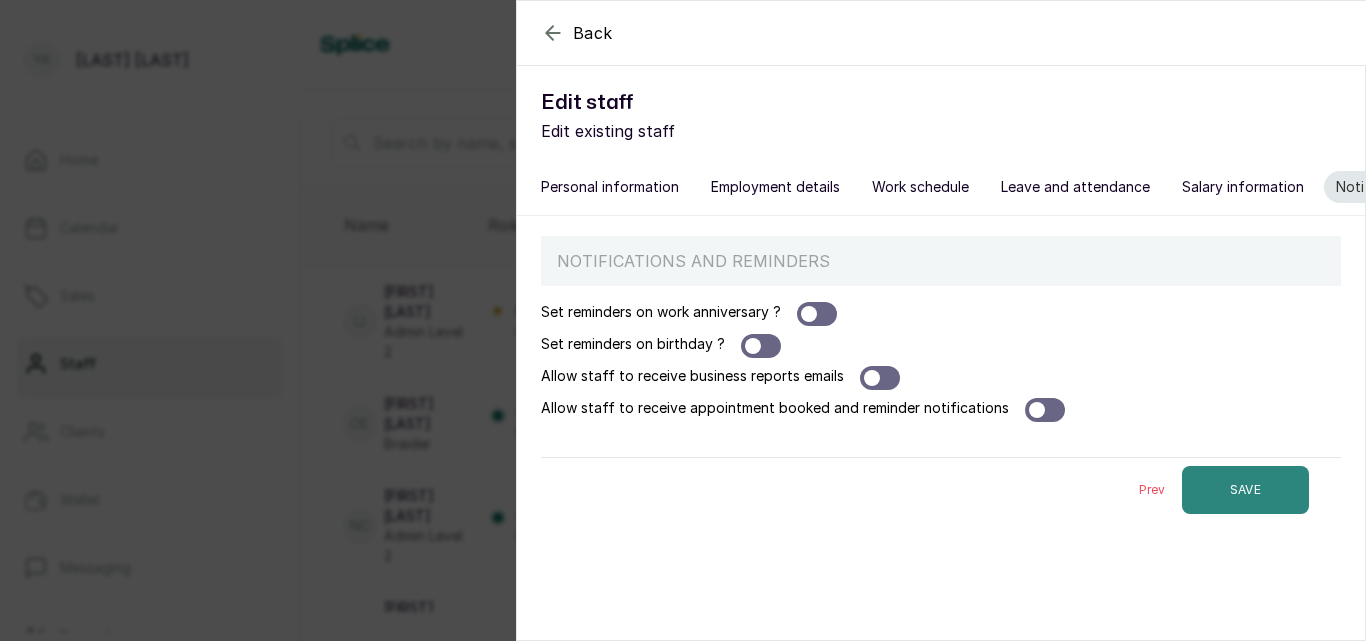 click on "SAVE" at bounding box center [1245, 490] 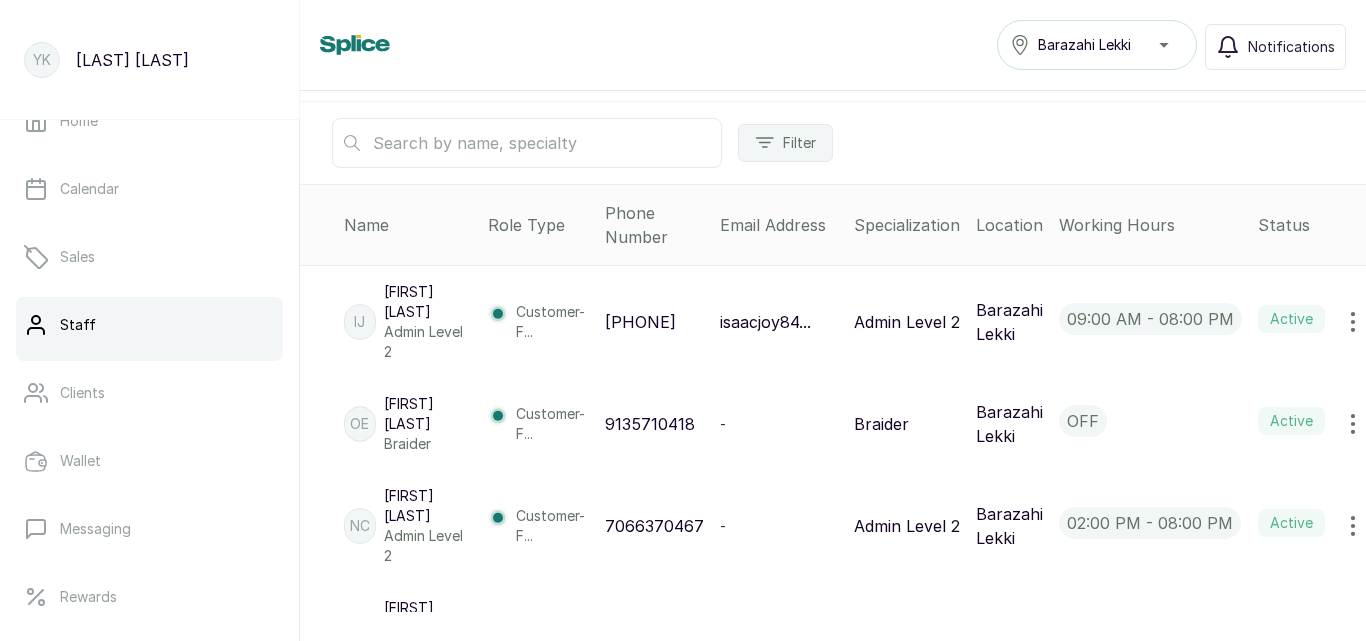 scroll, scrollTop: 0, scrollLeft: 0, axis: both 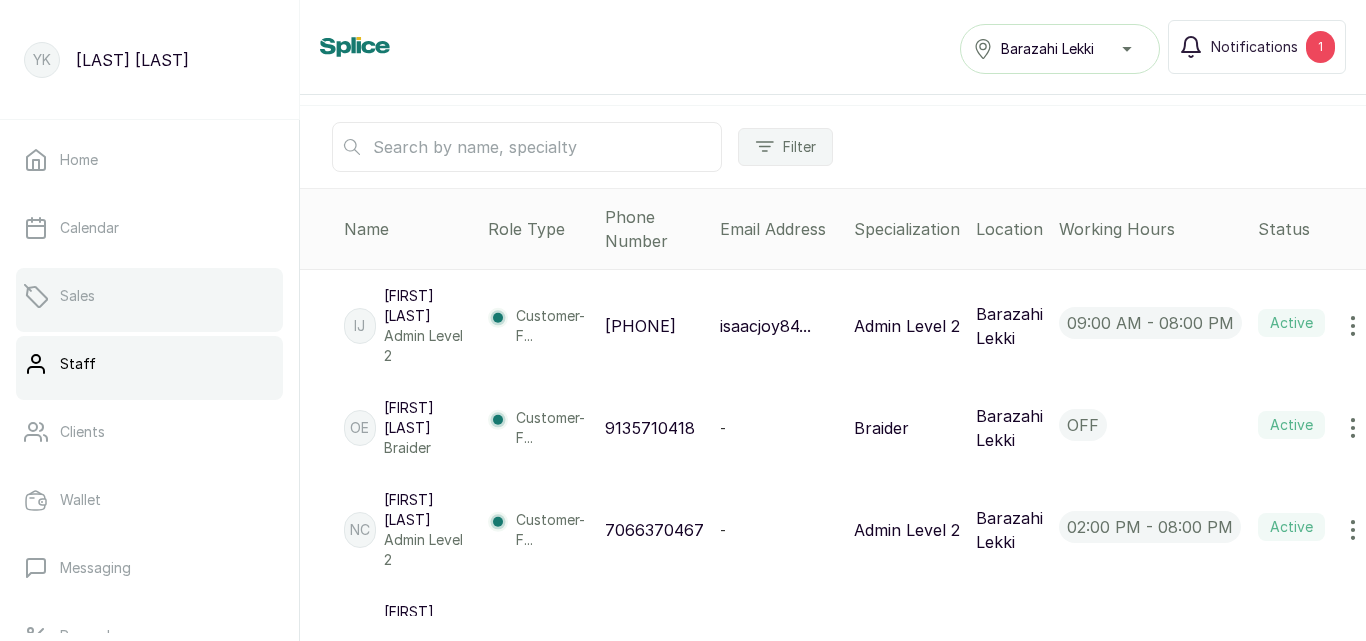 click on "Sales" at bounding box center [149, 296] 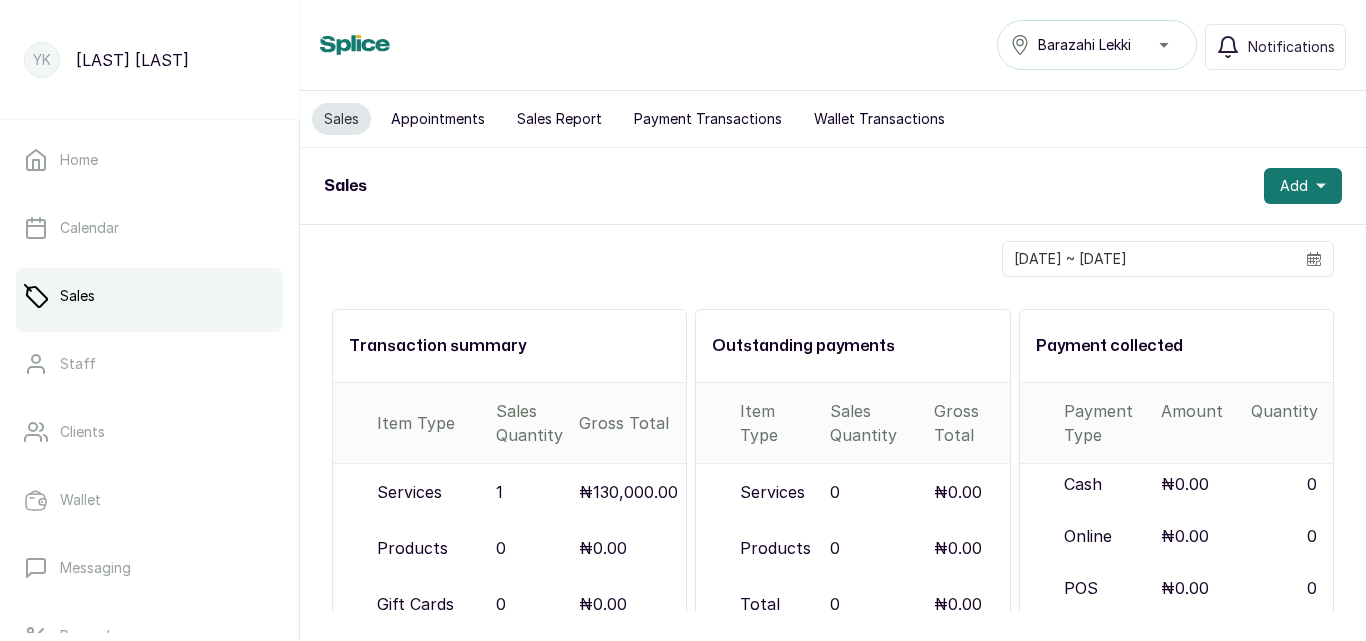 click on "Sales Appointments Sales Report Payment Transactions Wallet Transactions" at bounding box center (833, 119) 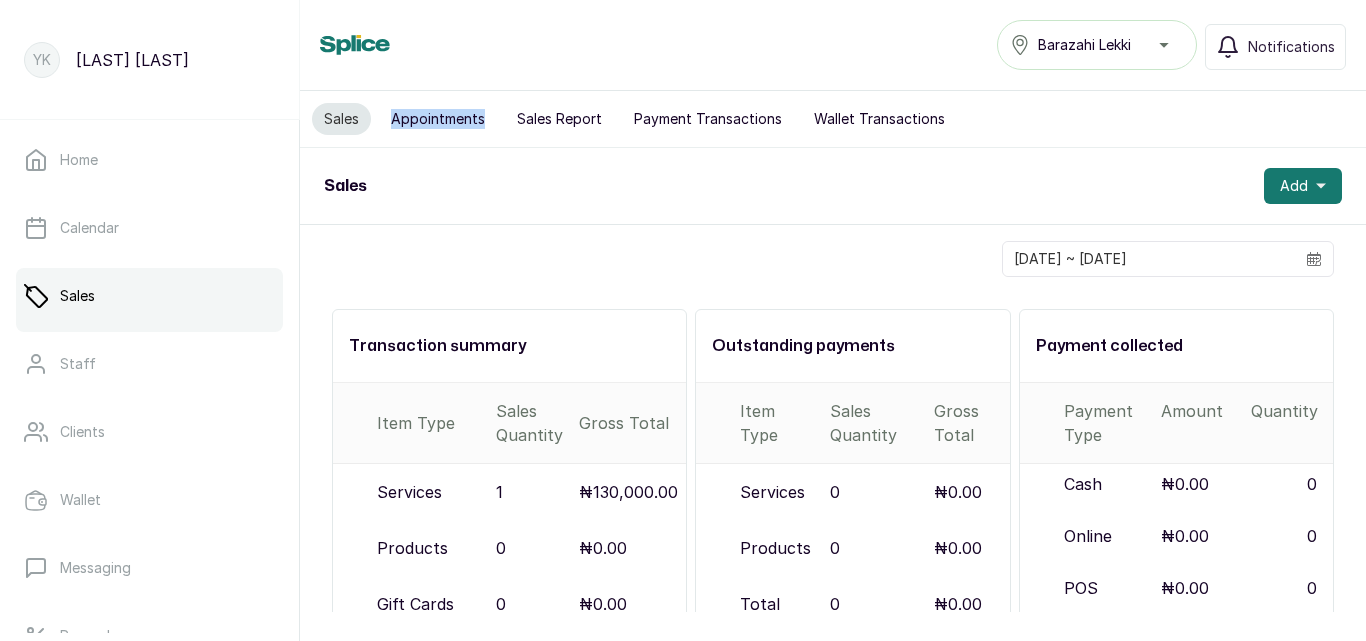 click on "Sales Appointments Sales Report Payment Transactions Wallet Transactions" at bounding box center [833, 119] 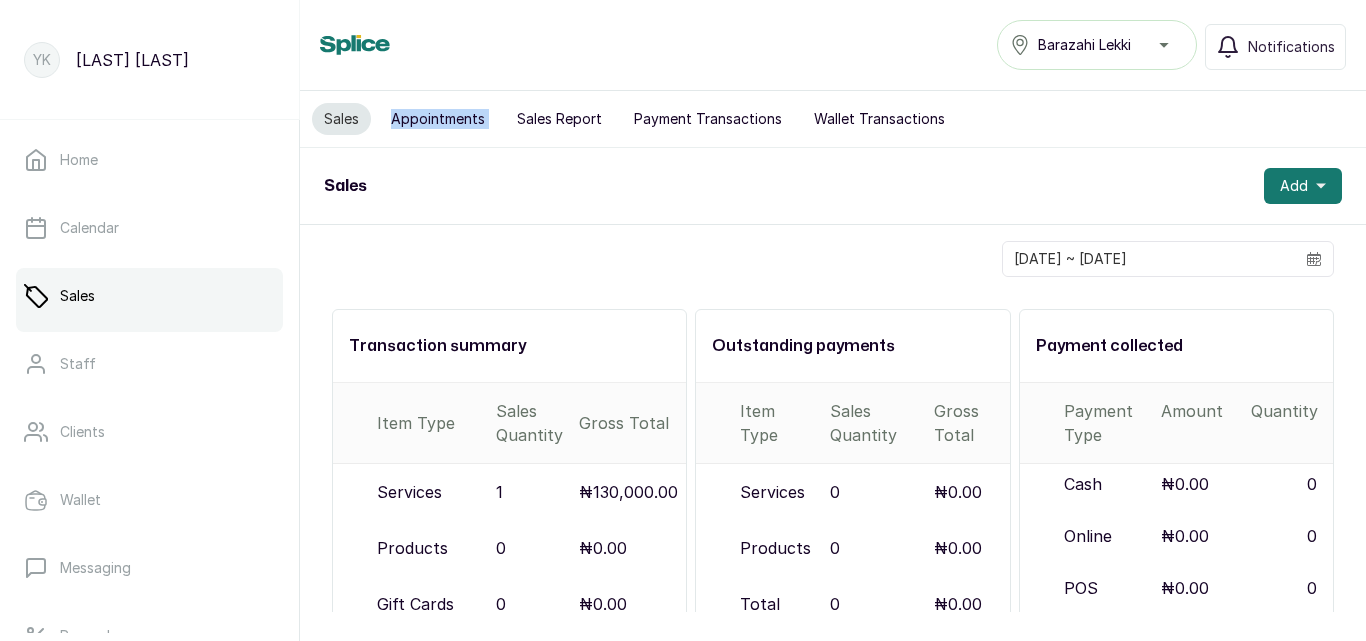 click on "Sales Appointments Sales Report Payment Transactions Wallet Transactions" at bounding box center (833, 119) 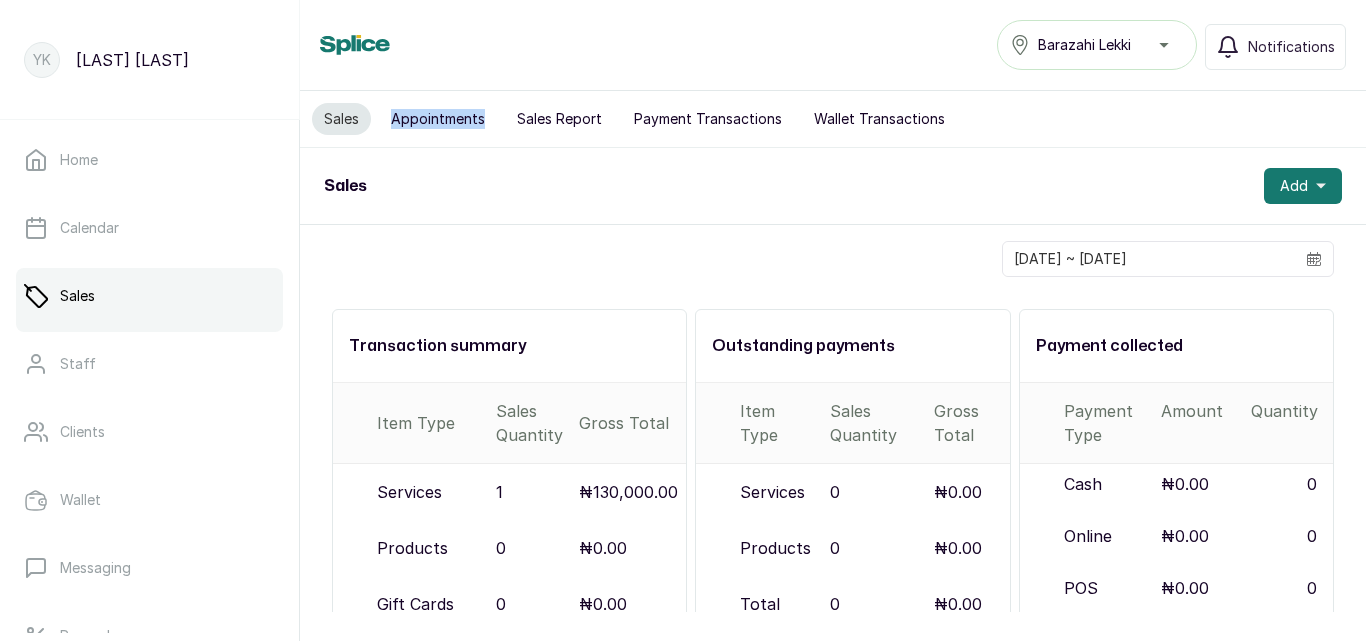 click on "Sales Appointments Sales Report Payment Transactions Wallet Transactions" at bounding box center (833, 119) 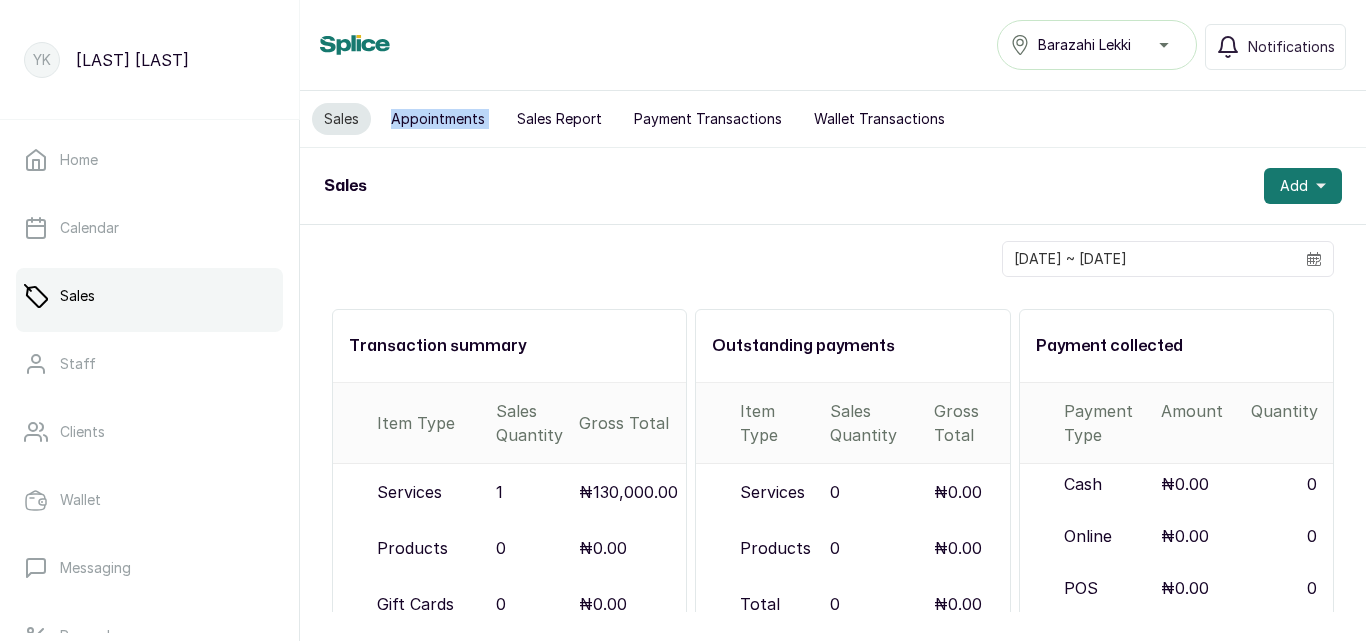 click on "Sales Appointments Sales Report Payment Transactions Wallet Transactions" at bounding box center [833, 119] 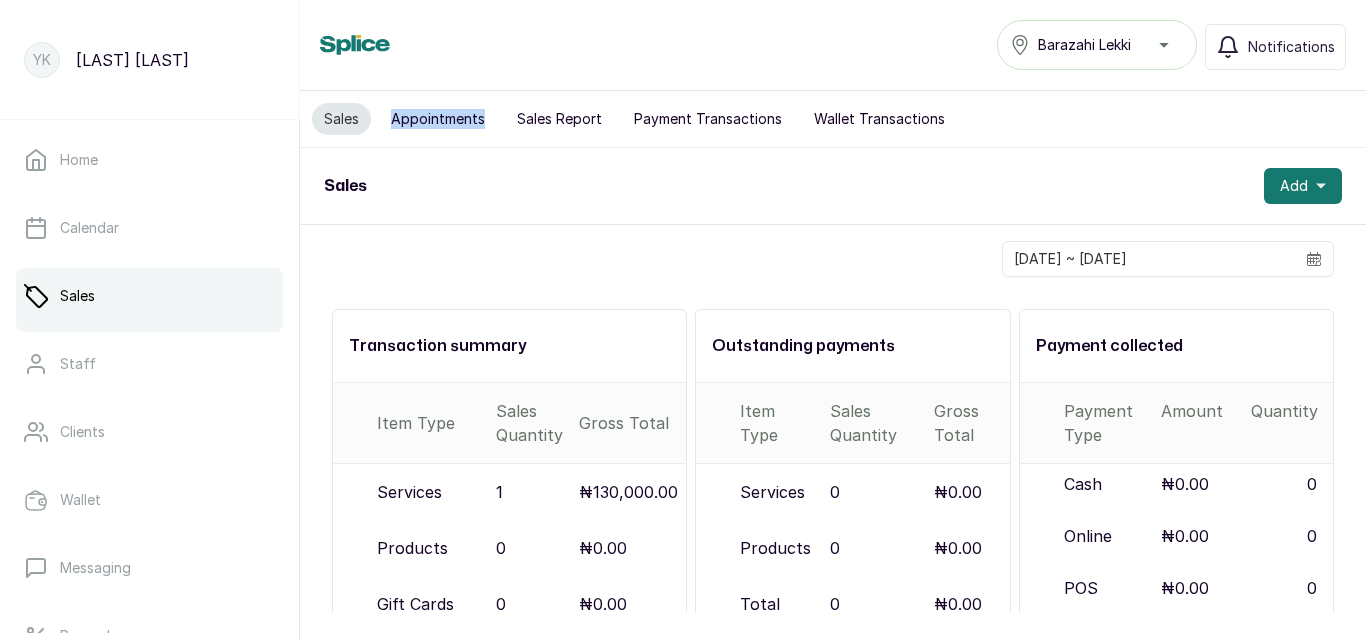 click on "Sales Appointments Sales Report Payment Transactions Wallet Transactions" at bounding box center [833, 119] 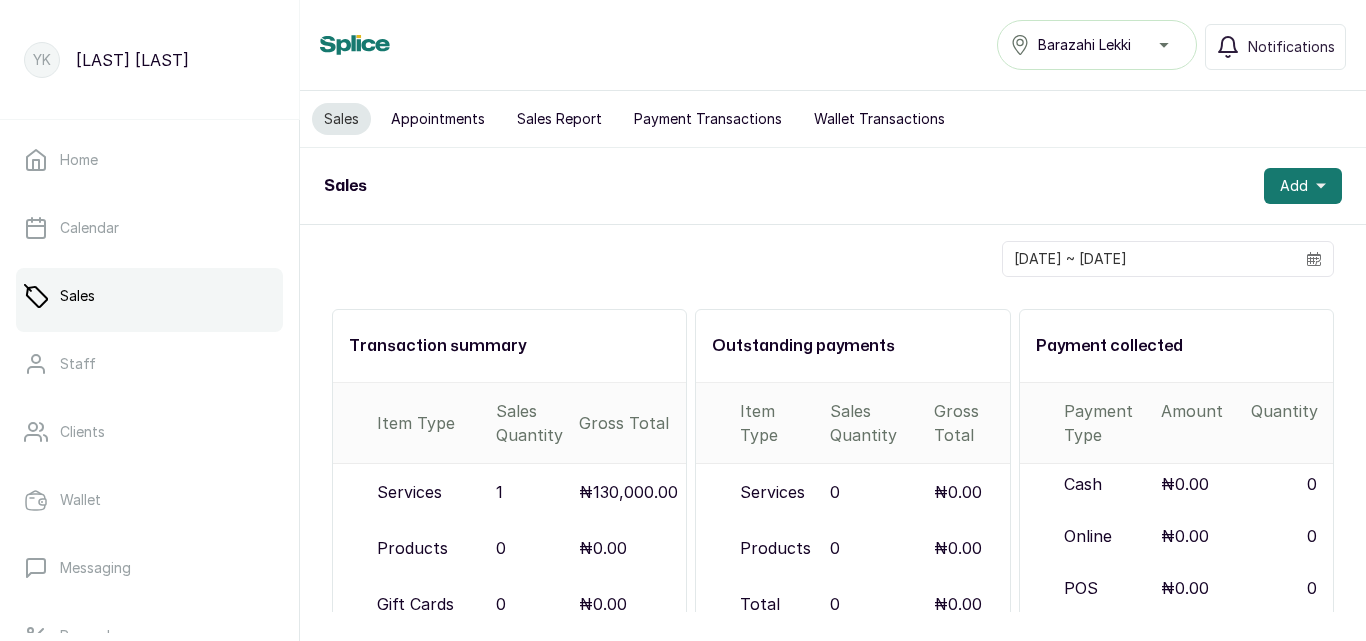 click on "Sales Add" at bounding box center (833, 186) 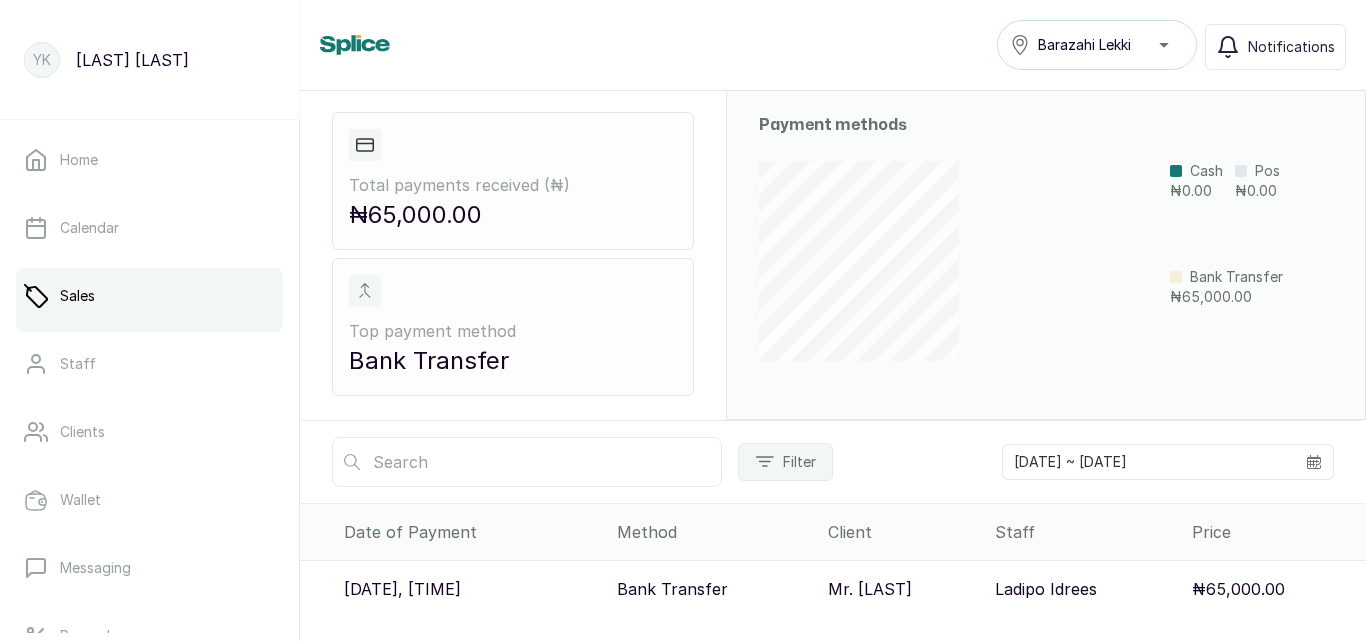 scroll, scrollTop: 142, scrollLeft: 0, axis: vertical 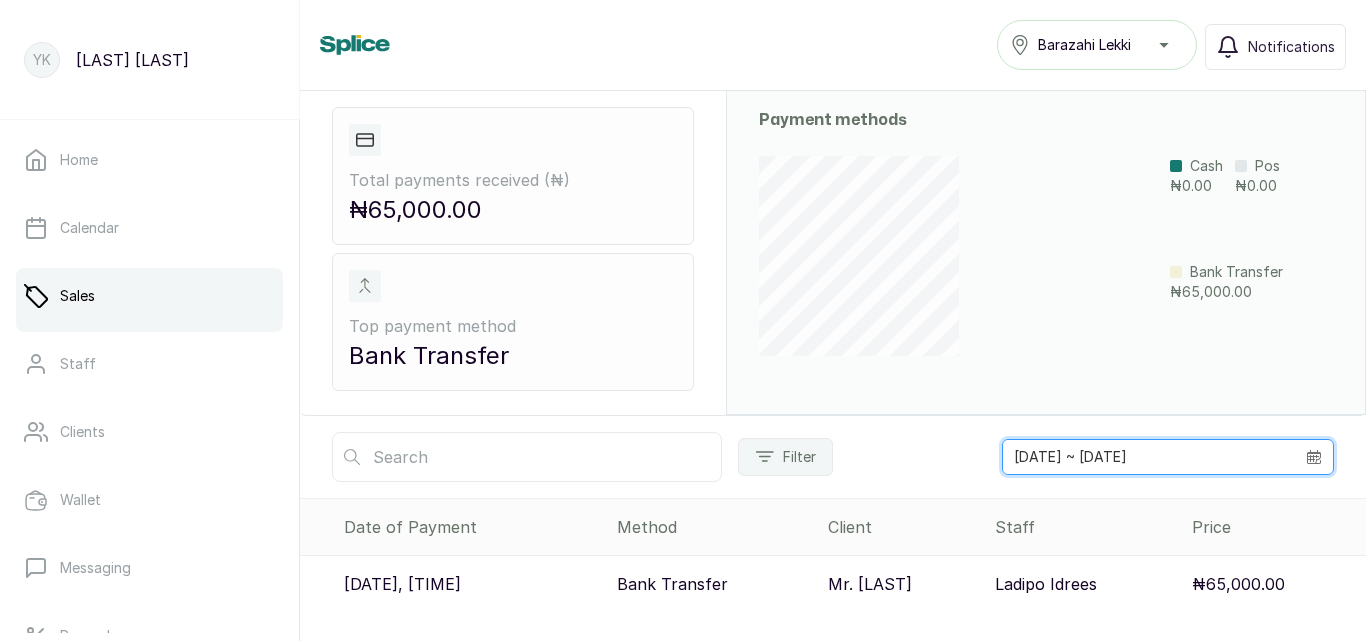click on "[DATE] ~ [DATE]" at bounding box center (1149, 457) 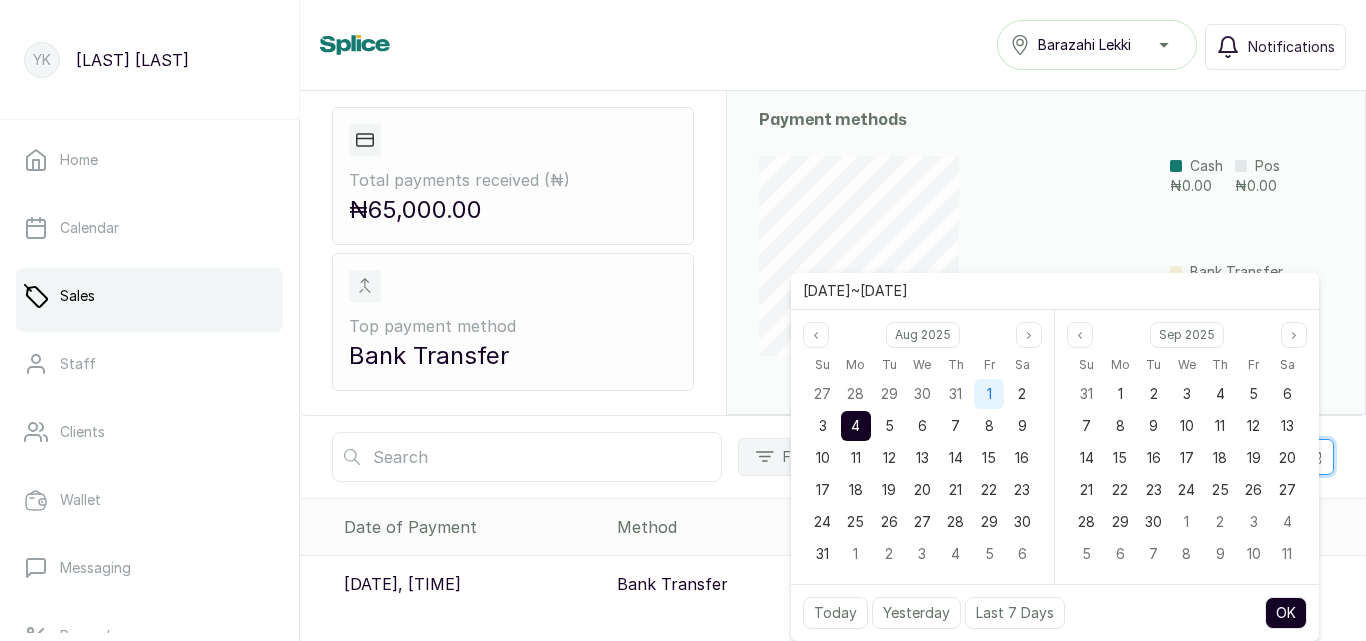 click on "1" at bounding box center [989, 394] 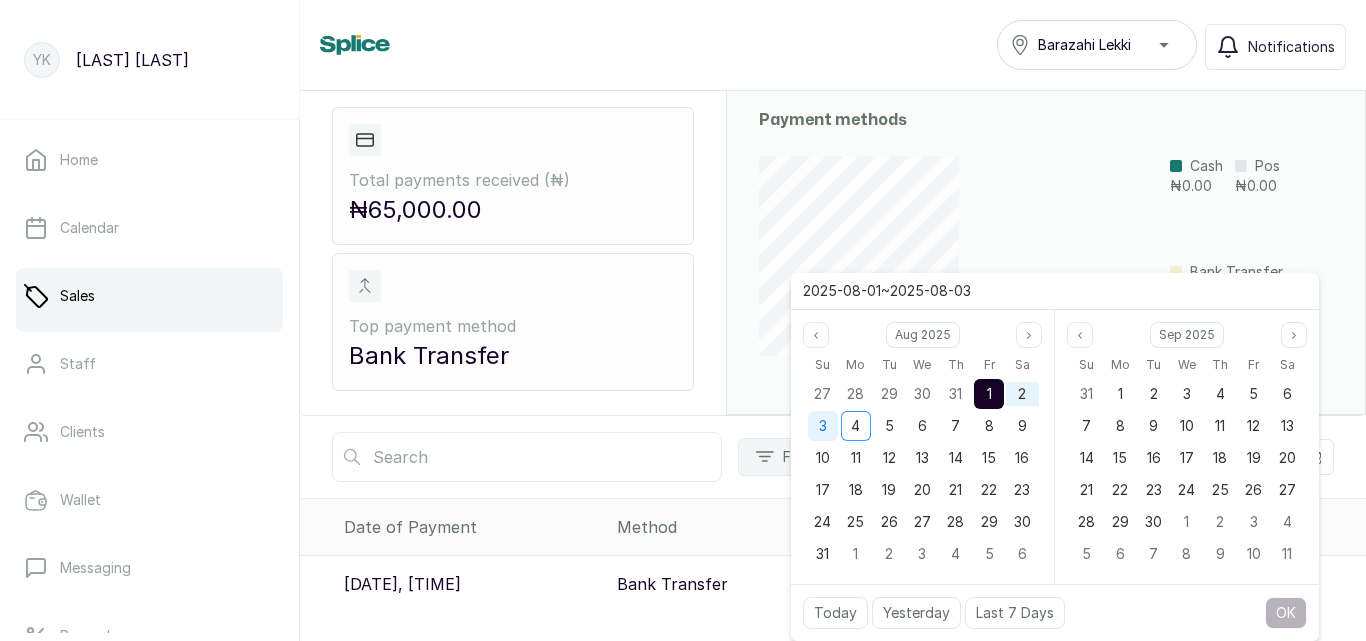 click on "3" at bounding box center [823, 426] 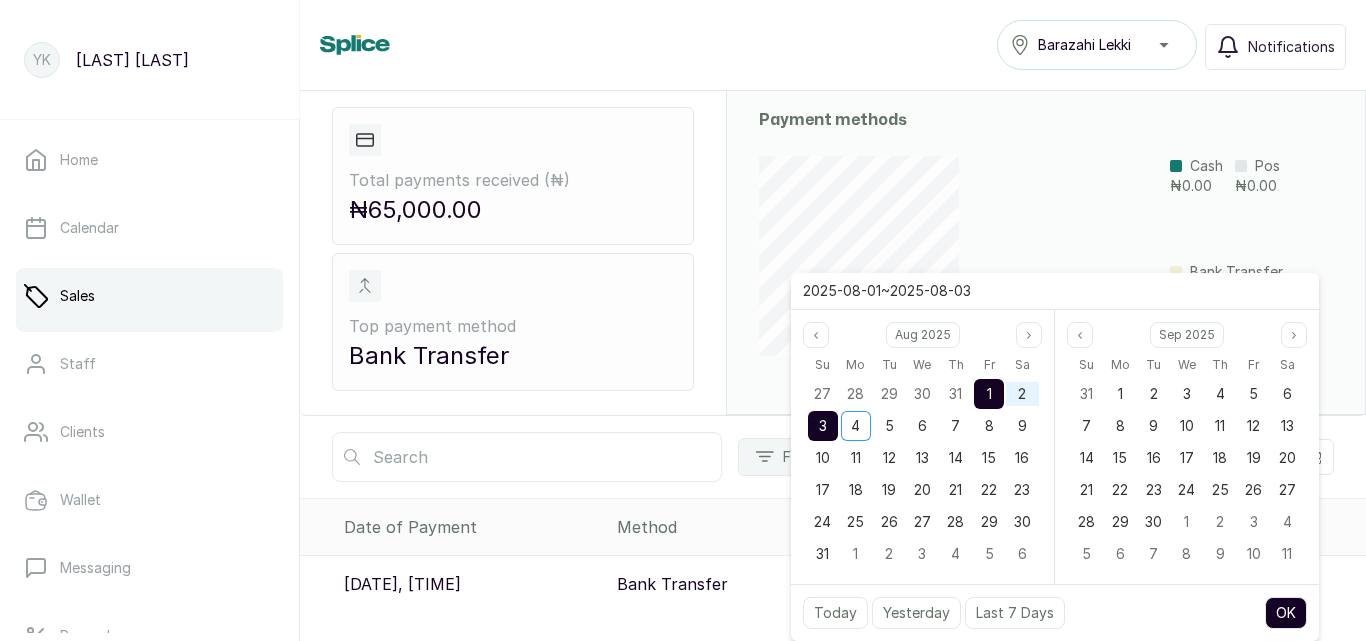 click on "OK" at bounding box center [1286, 613] 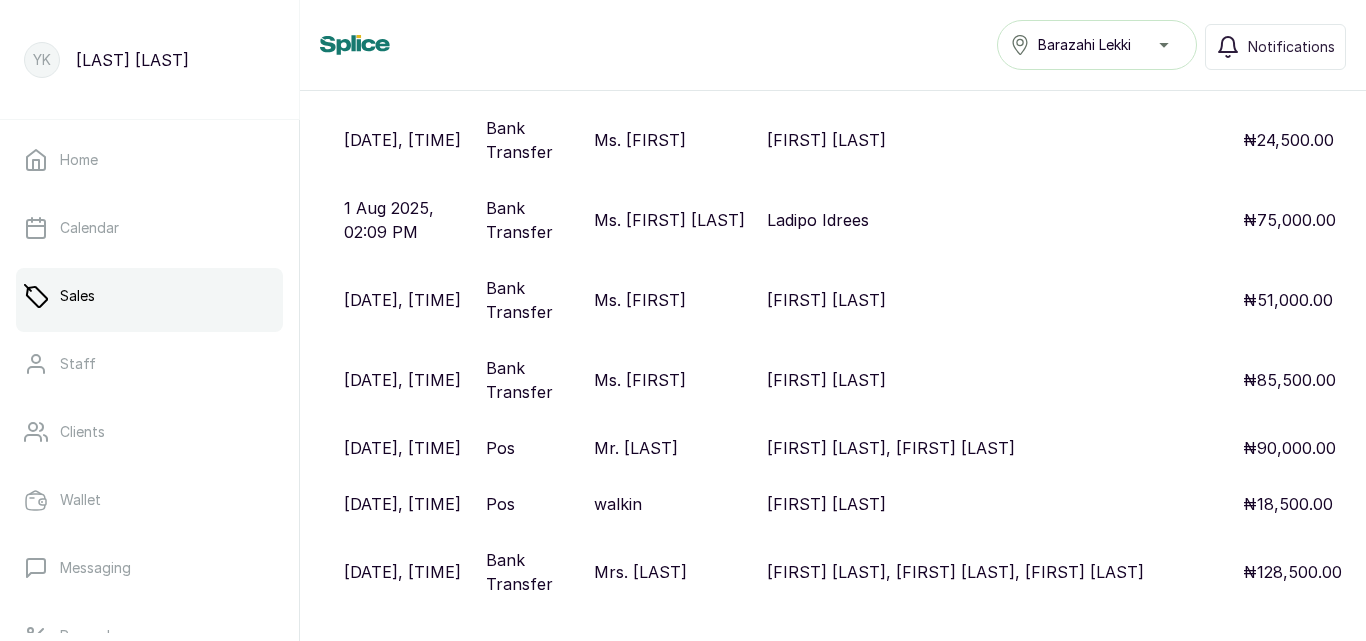 scroll, scrollTop: 5846, scrollLeft: 0, axis: vertical 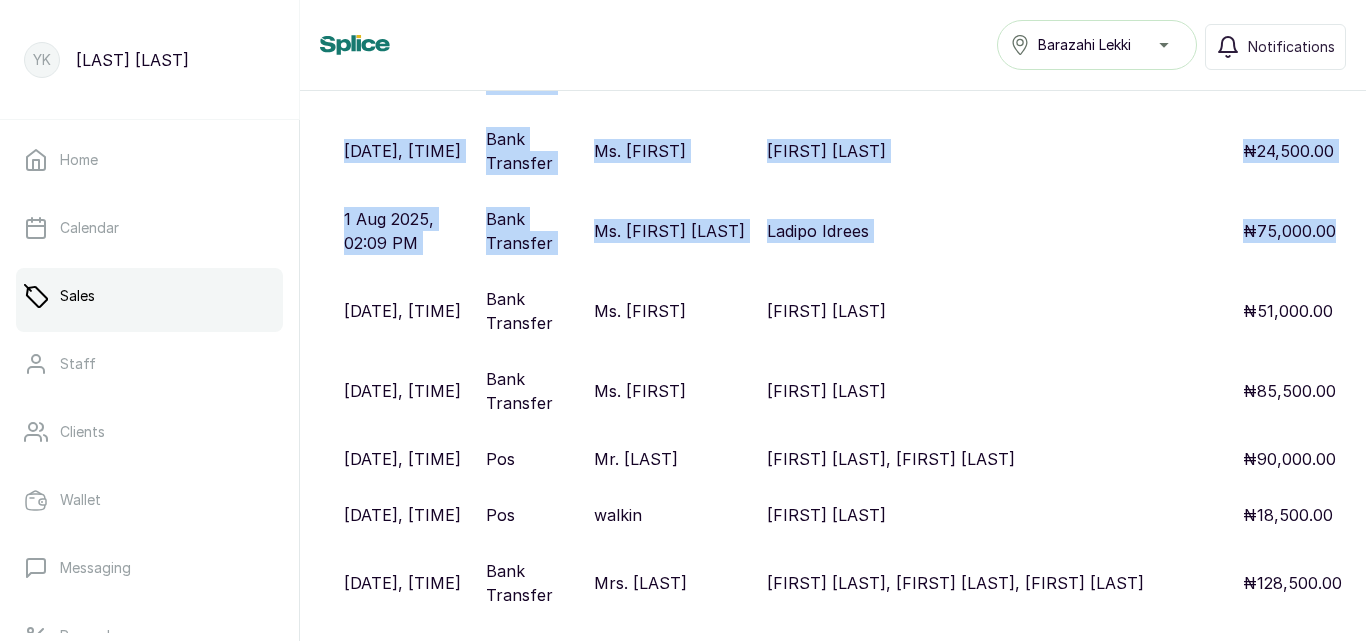 drag, startPoint x: 1319, startPoint y: 148, endPoint x: 1357, endPoint y: 102, distance: 59.665737 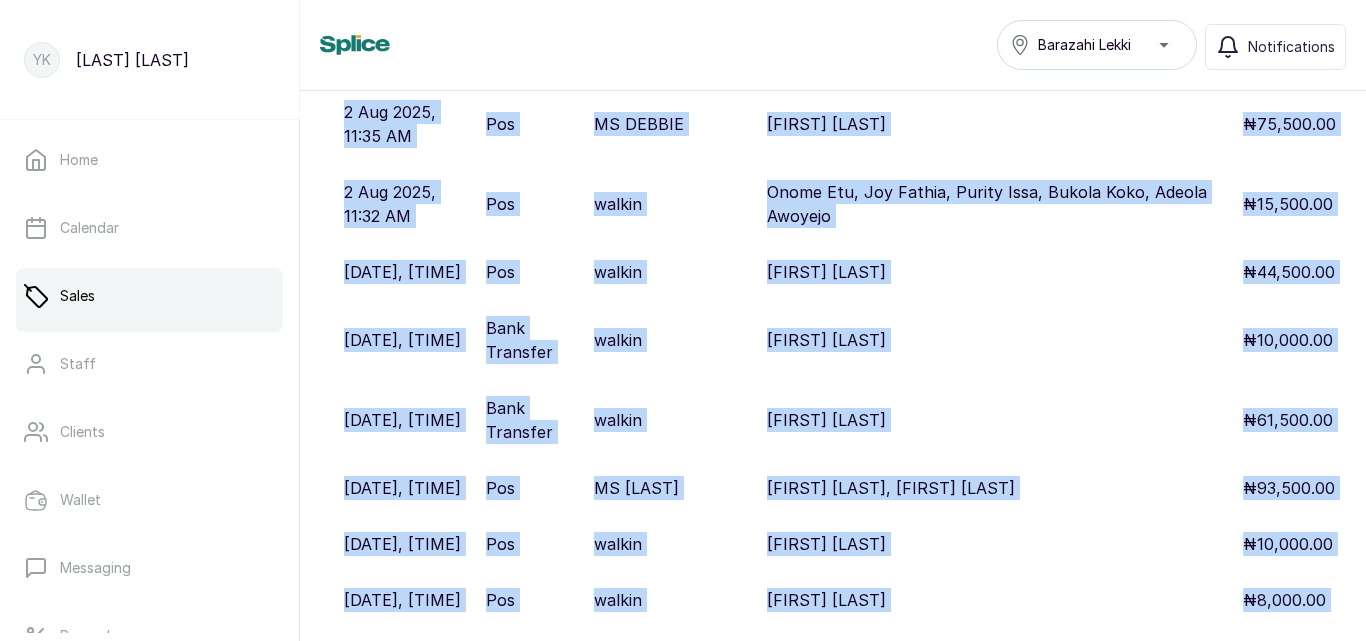 scroll, scrollTop: 3956, scrollLeft: 0, axis: vertical 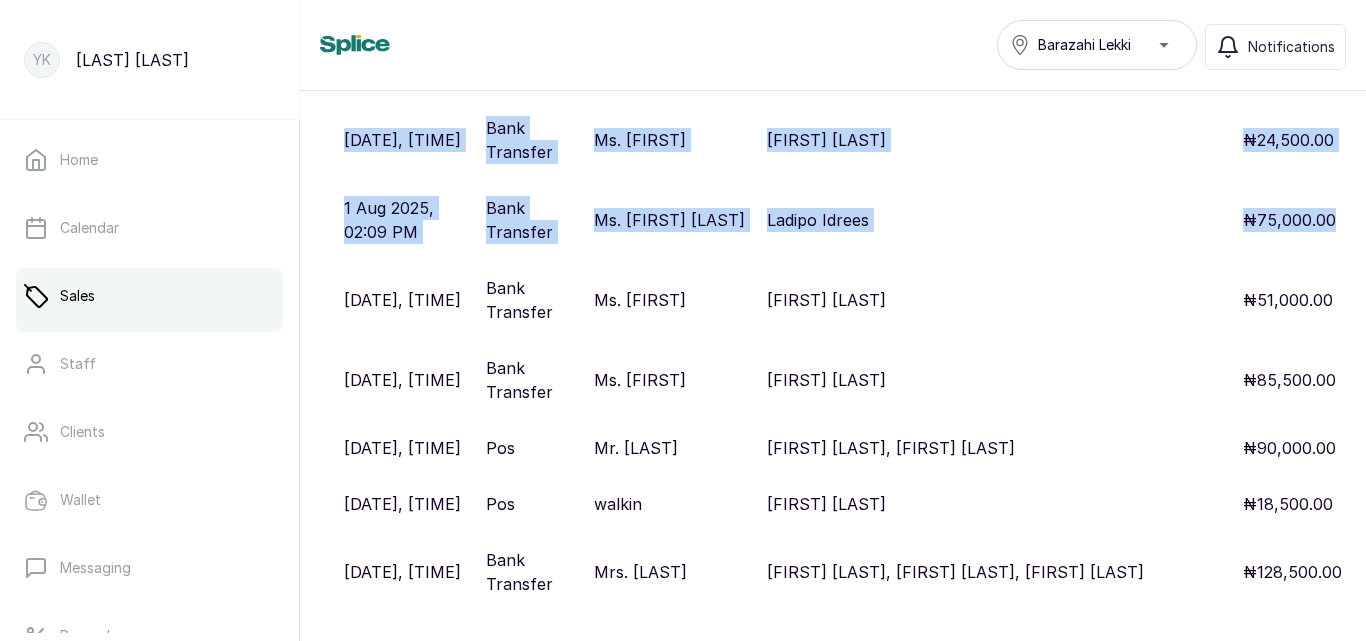 click on "[FIRST] [LAST], [FIRST] [LAST]" at bounding box center [997, 448] 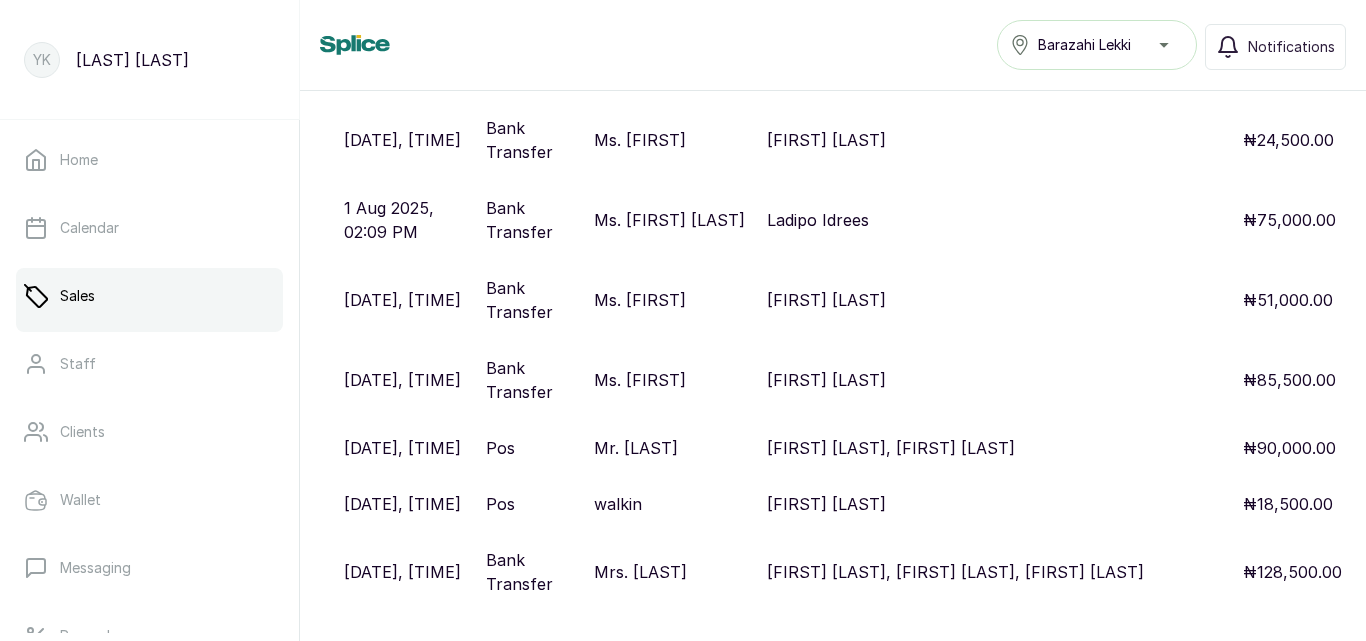 scroll, scrollTop: 5539, scrollLeft: 0, axis: vertical 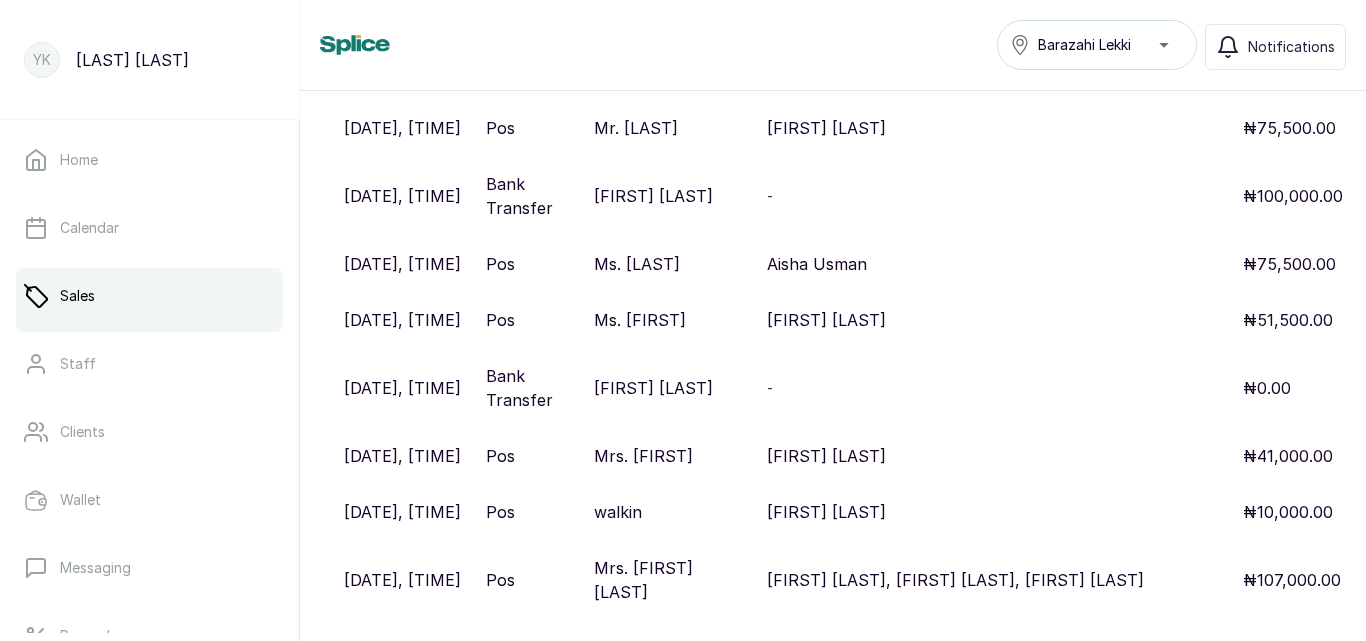 click on "[FIRST] [LAST]" at bounding box center [653, 196] 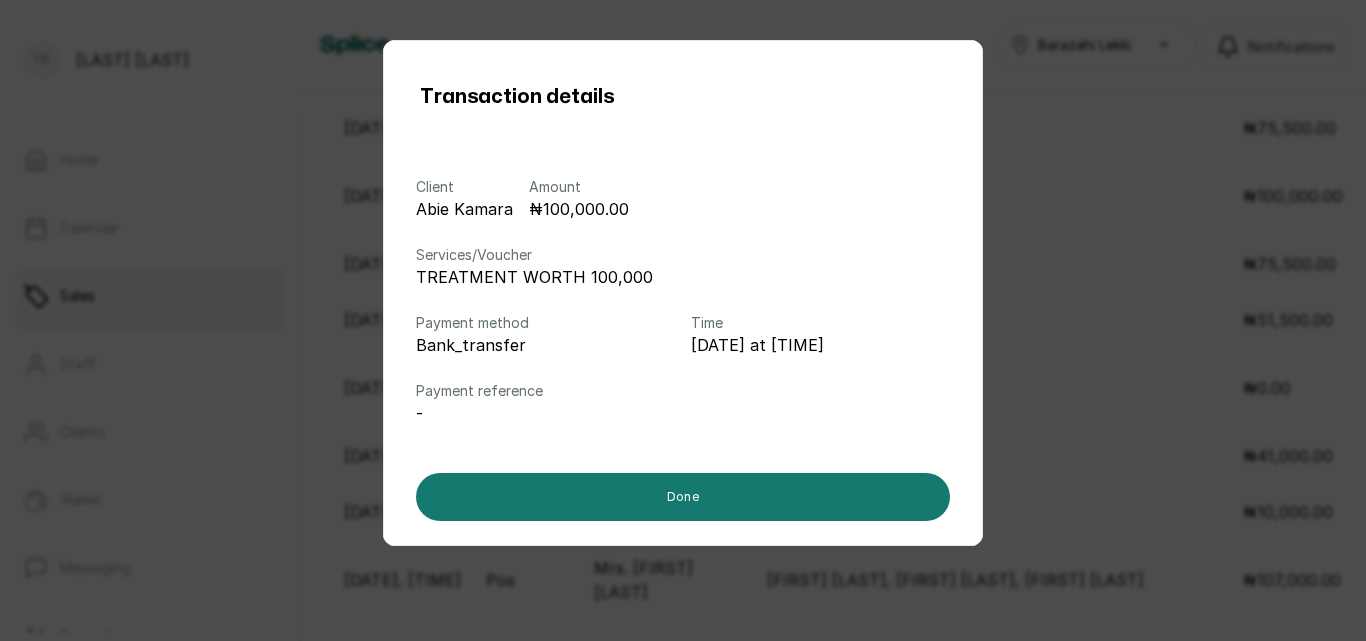 click on "Transaction details Client [FIRST]   [LAST] Amount ₦100,000.00 Services/Voucher TREATMENT WORTH 100,000 Payment method bank_transfer Time [DATE] at [TIME] Payment reference - Done" at bounding box center (683, 320) 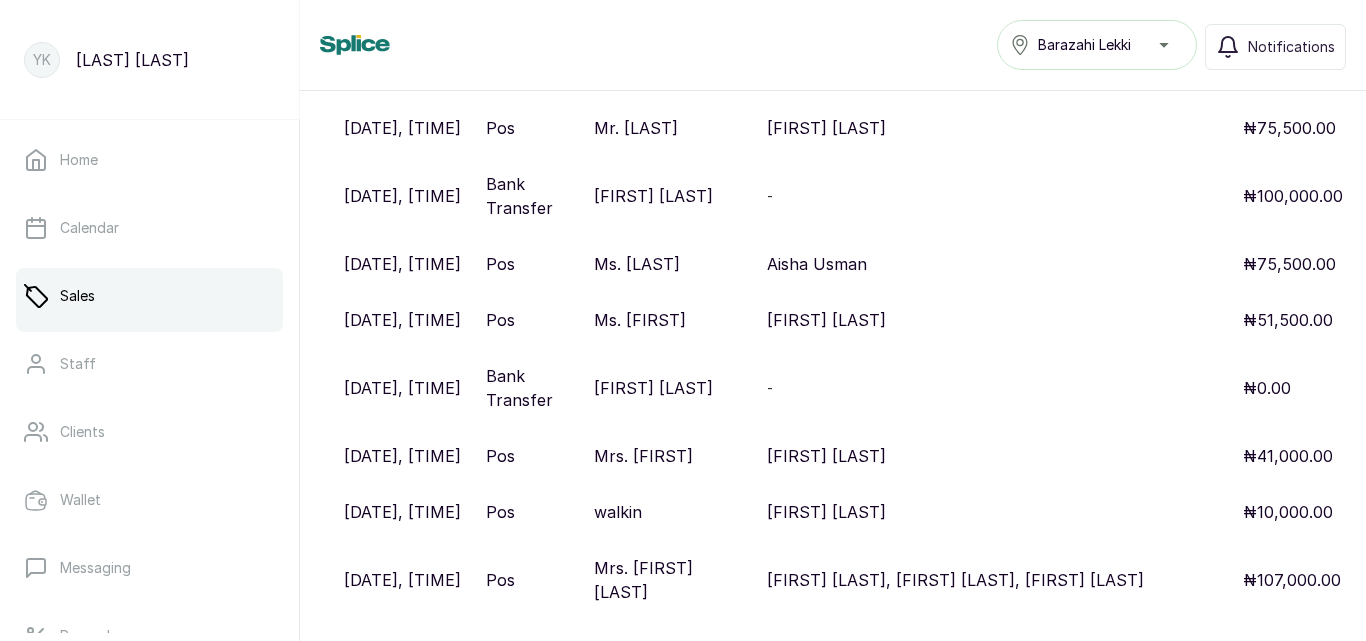 click on "walkin" at bounding box center [618, 72] 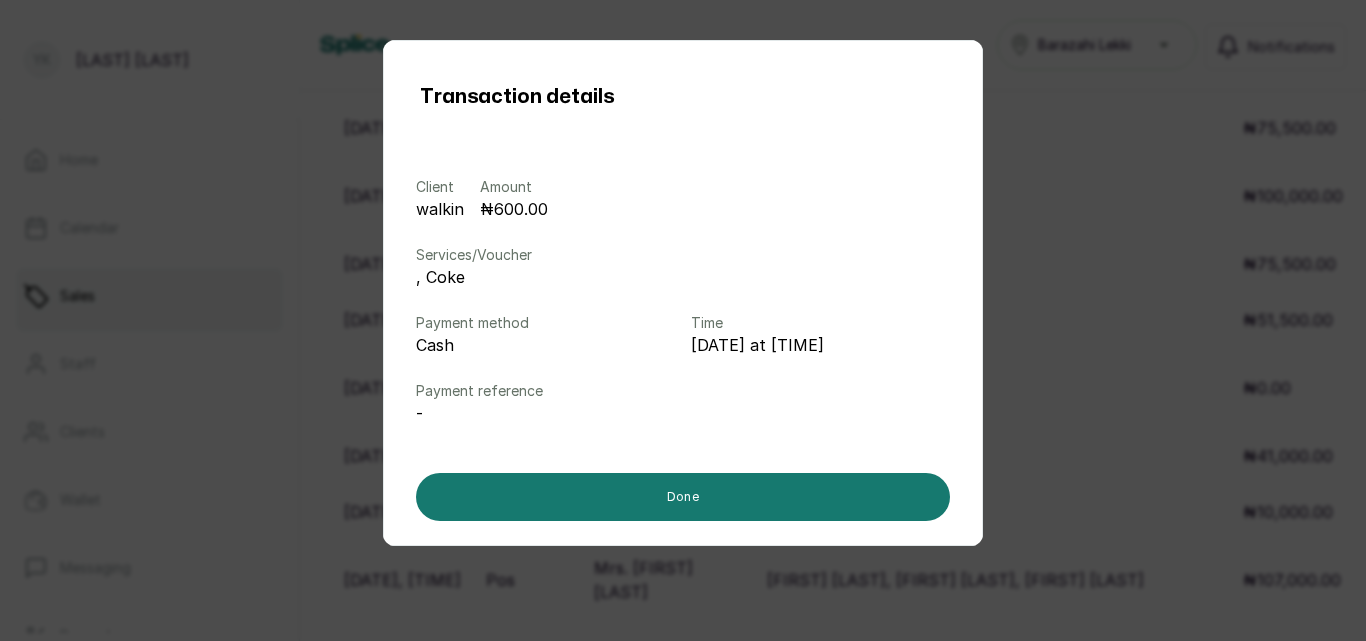 click on "Transaction details Client walkin   Amount ₦600.00 Services/Voucher , Coke Payment method cash Time [DATE] at [TIME] Payment reference - Done" at bounding box center [683, 320] 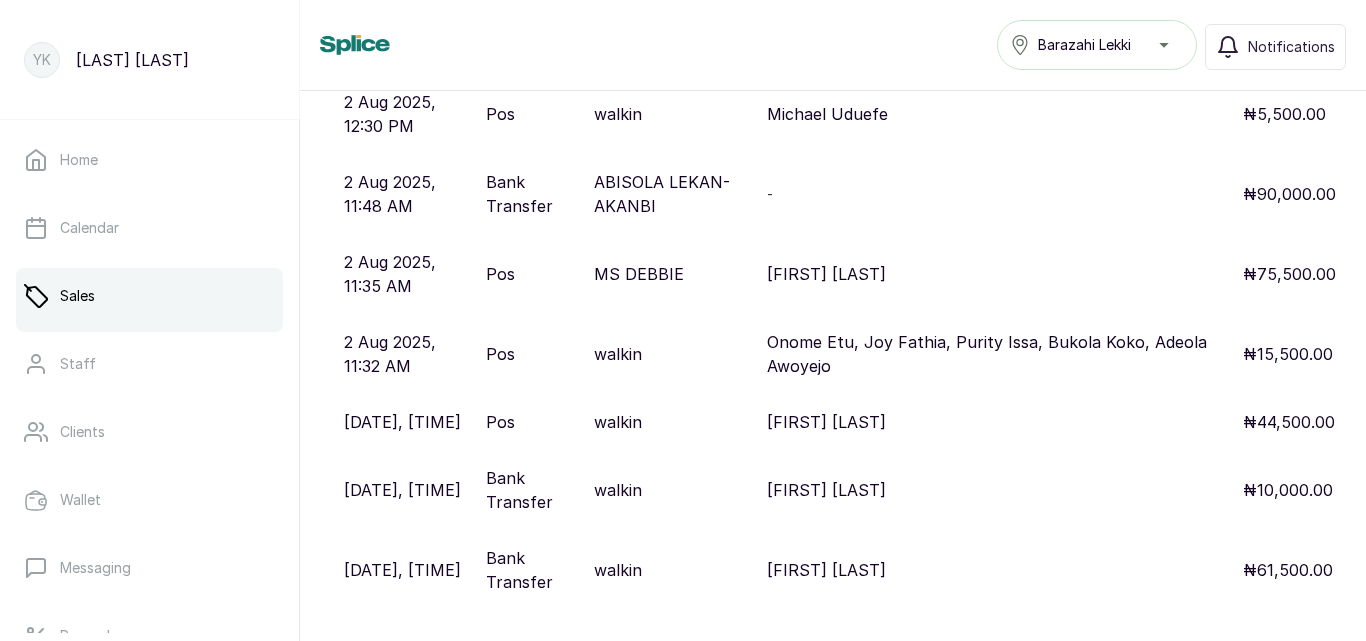 scroll, scrollTop: 3793, scrollLeft: 0, axis: vertical 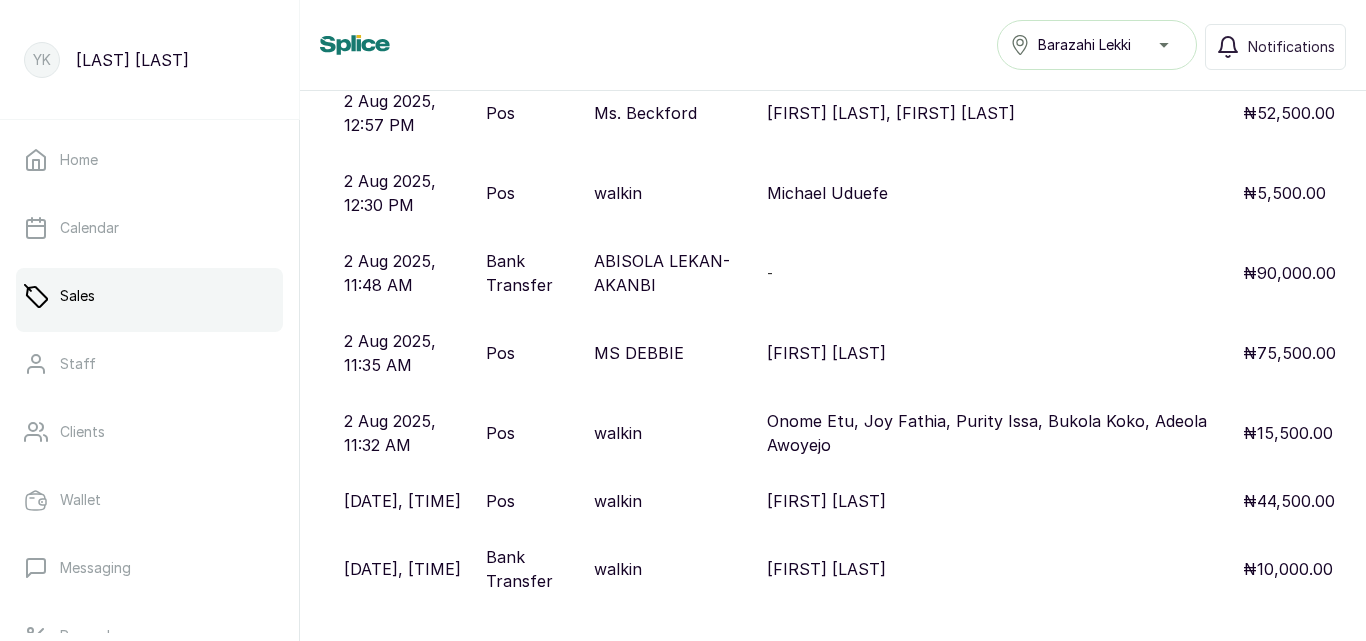 click on "ABISOLA LEKAN-AKANBI" at bounding box center (672, 273) 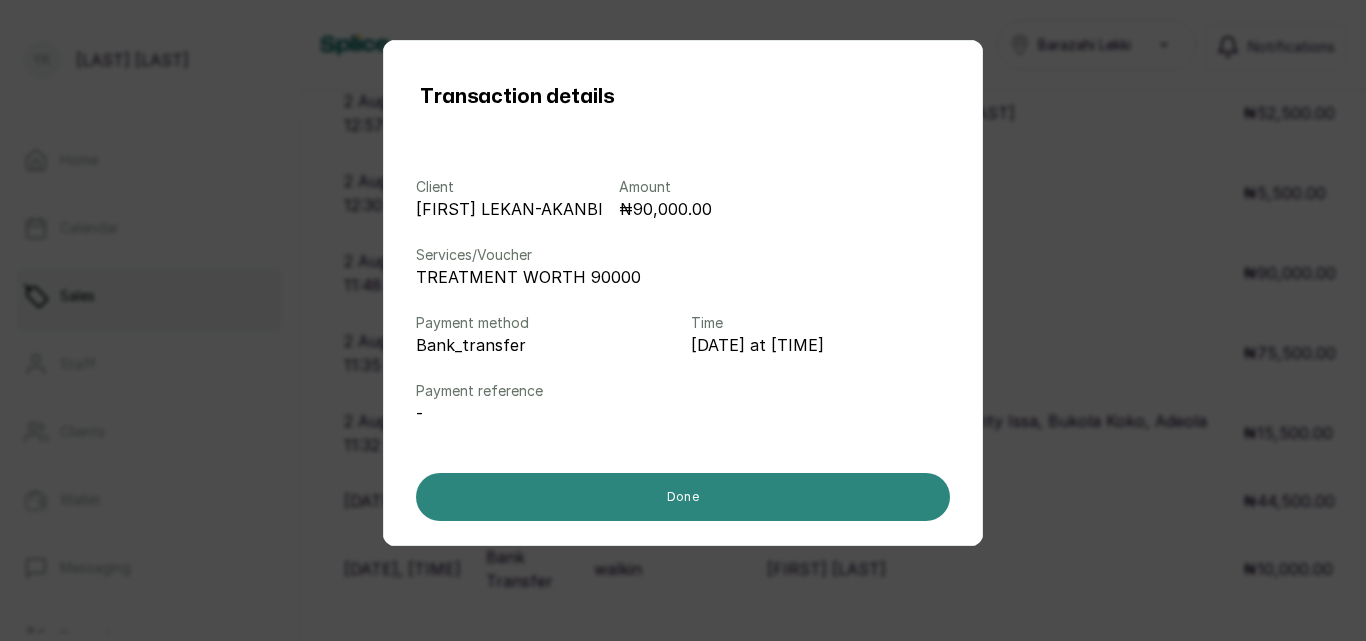 click on "Done" at bounding box center (683, 497) 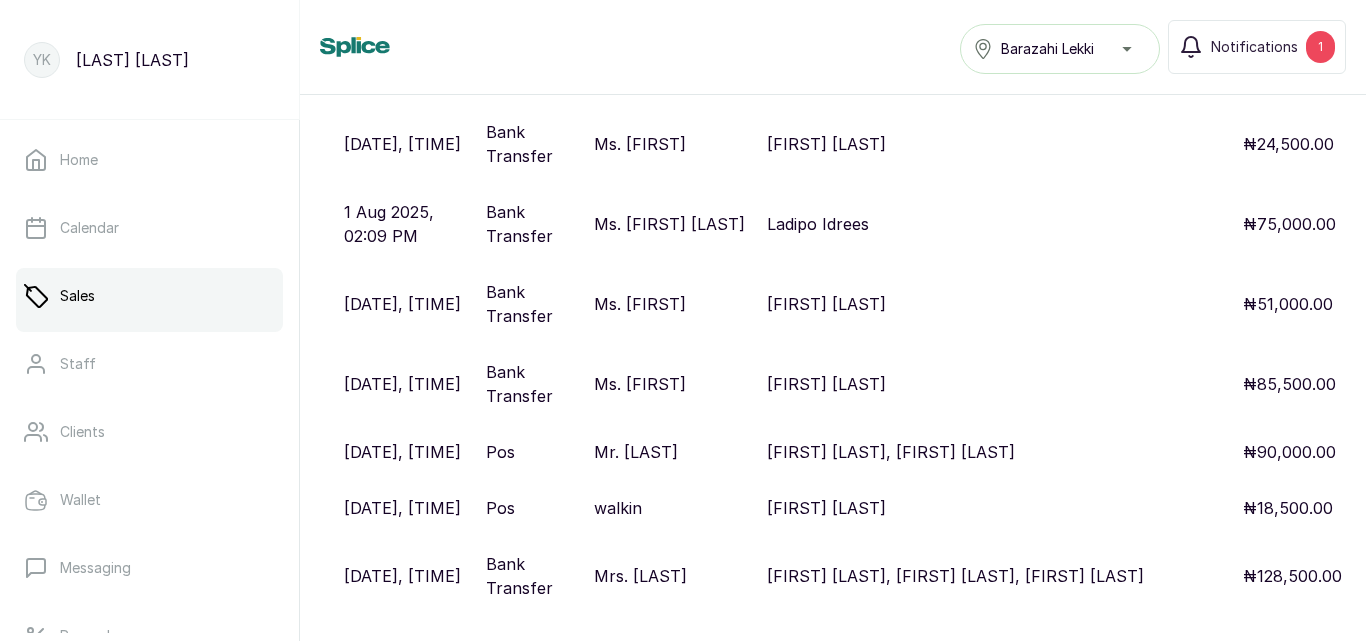 scroll, scrollTop: 5846, scrollLeft: 0, axis: vertical 